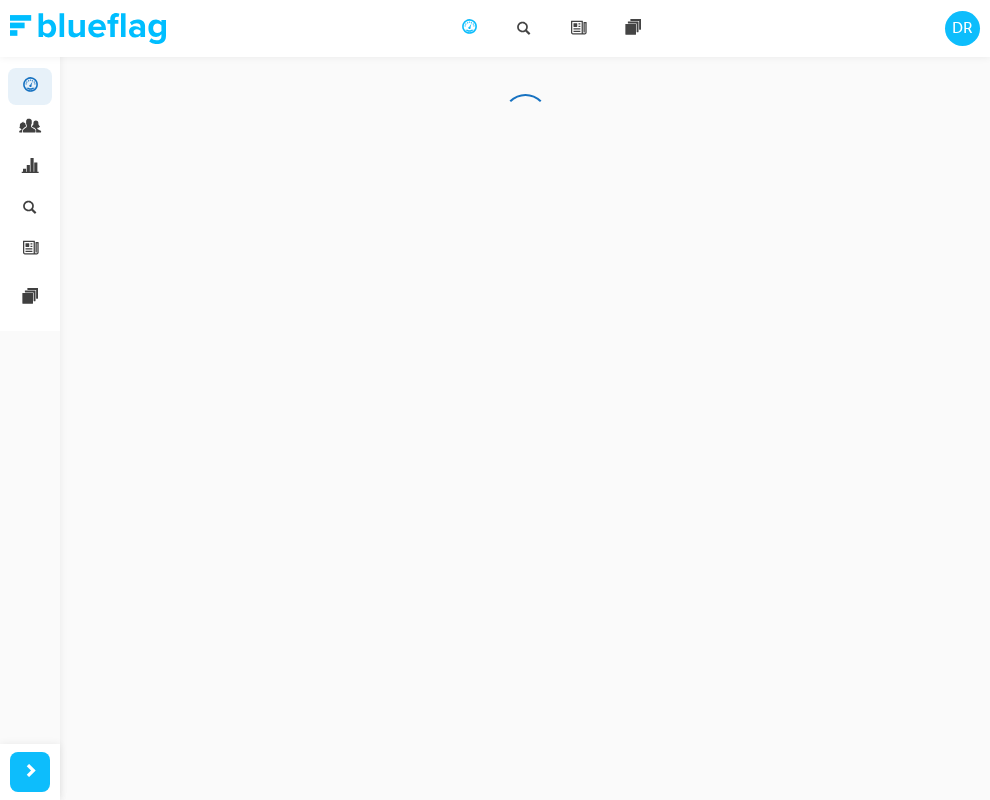 scroll, scrollTop: 0, scrollLeft: 0, axis: both 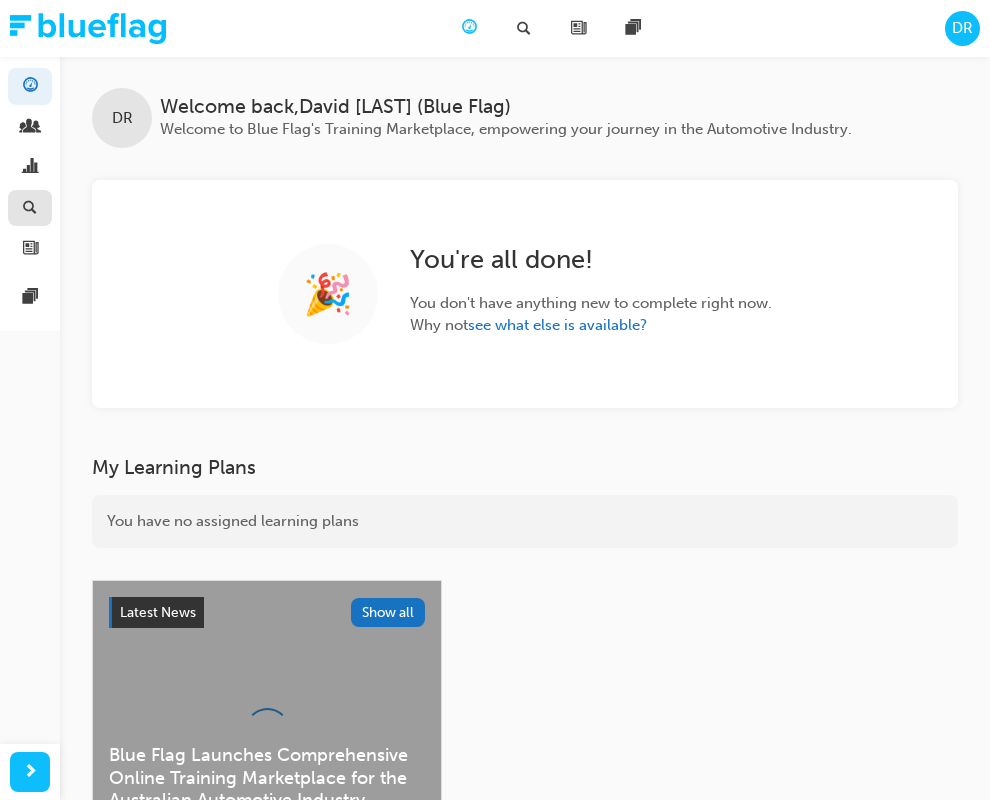 click at bounding box center [30, 208] 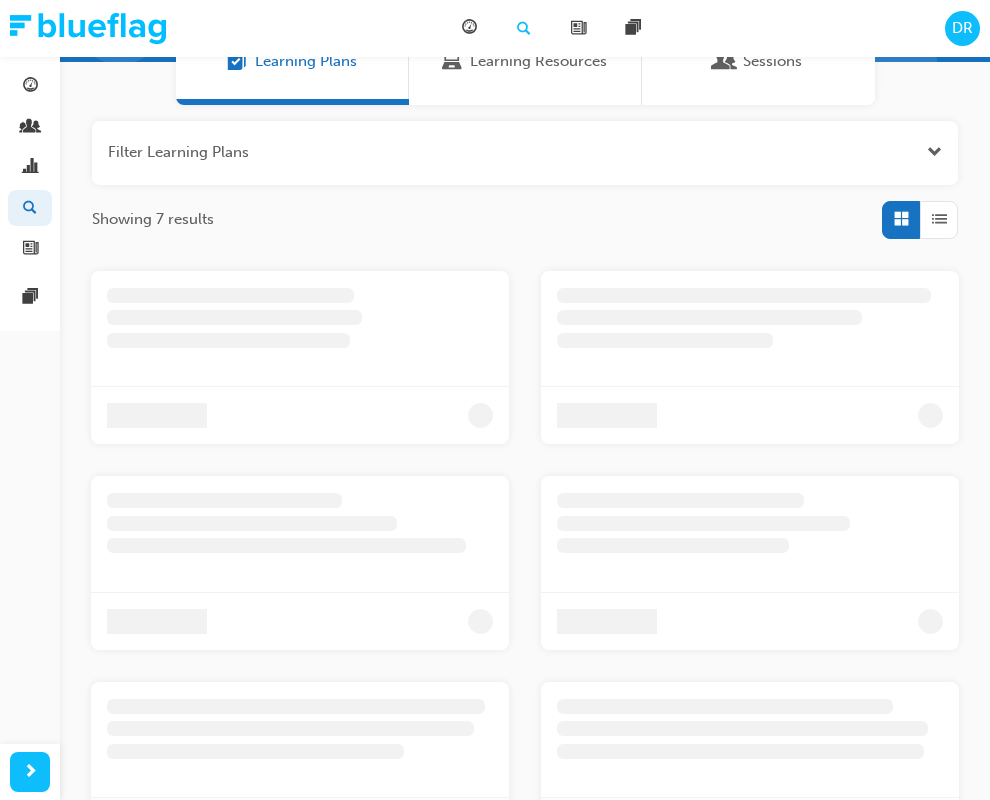 scroll, scrollTop: 191, scrollLeft: 0, axis: vertical 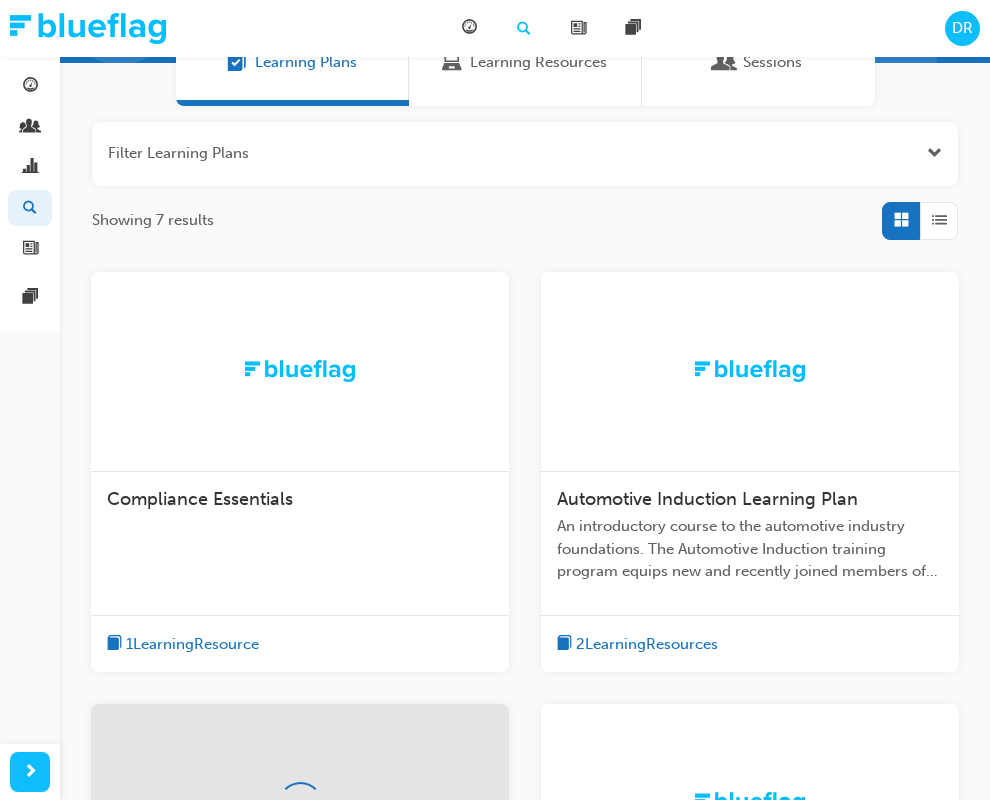 click at bounding box center [300, 372] 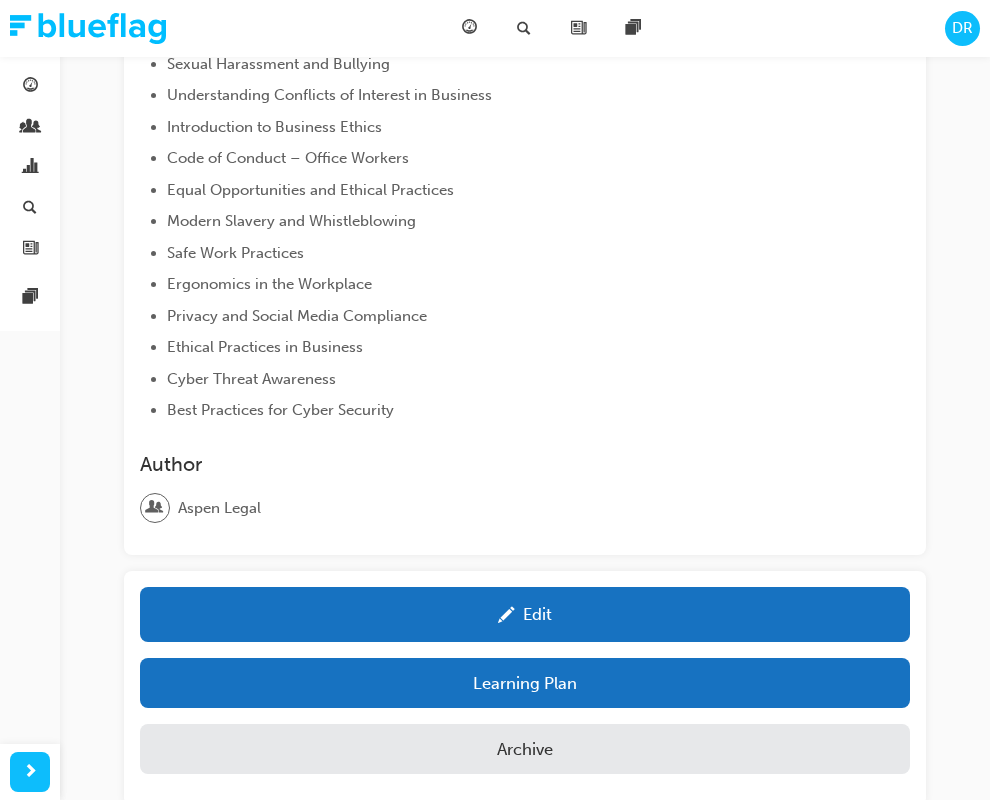 scroll, scrollTop: 723, scrollLeft: 0, axis: vertical 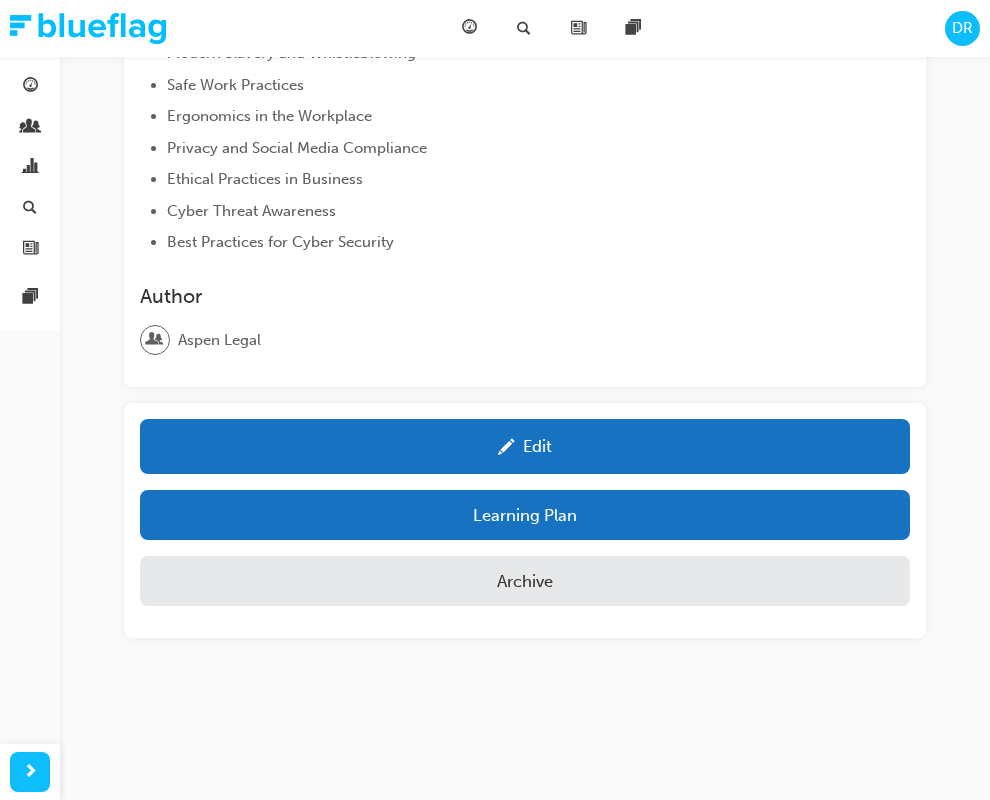 click on "DR" at bounding box center [962, 28] 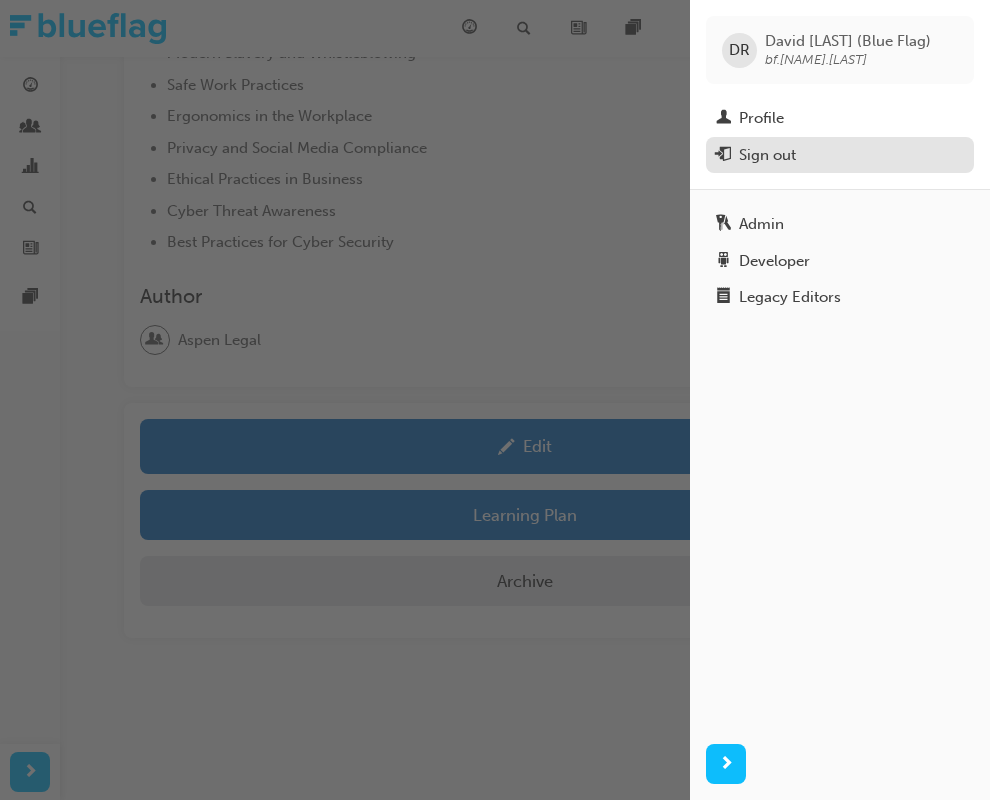 click on "Sign out" at bounding box center [840, 155] 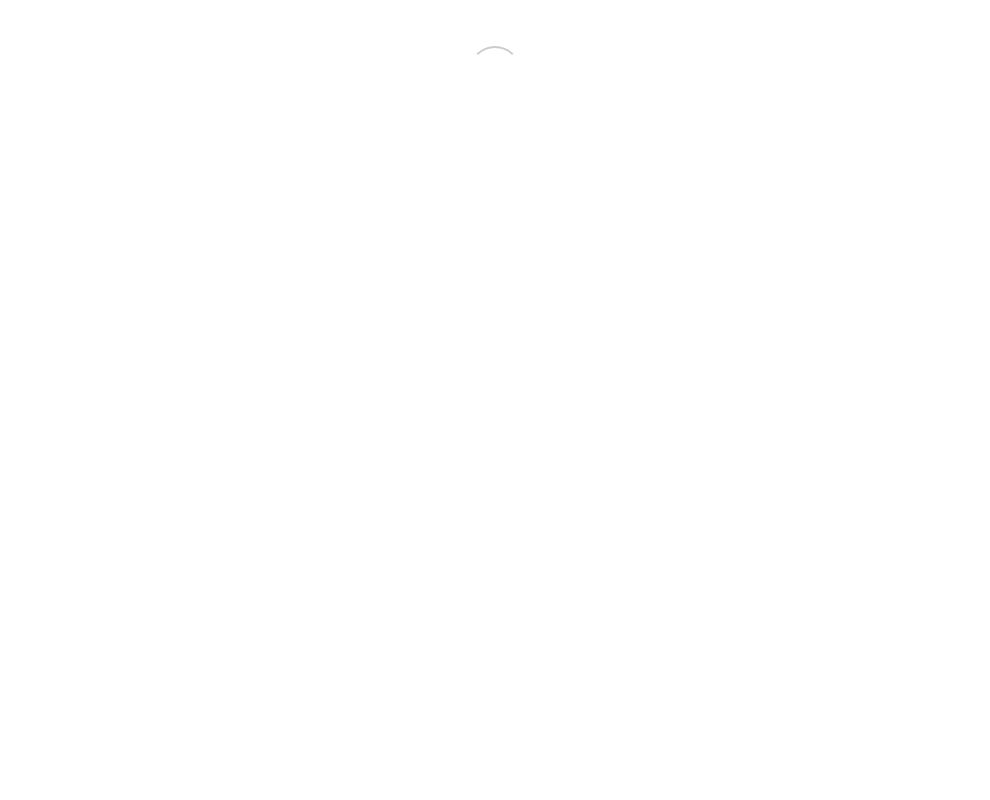 scroll, scrollTop: 0, scrollLeft: 0, axis: both 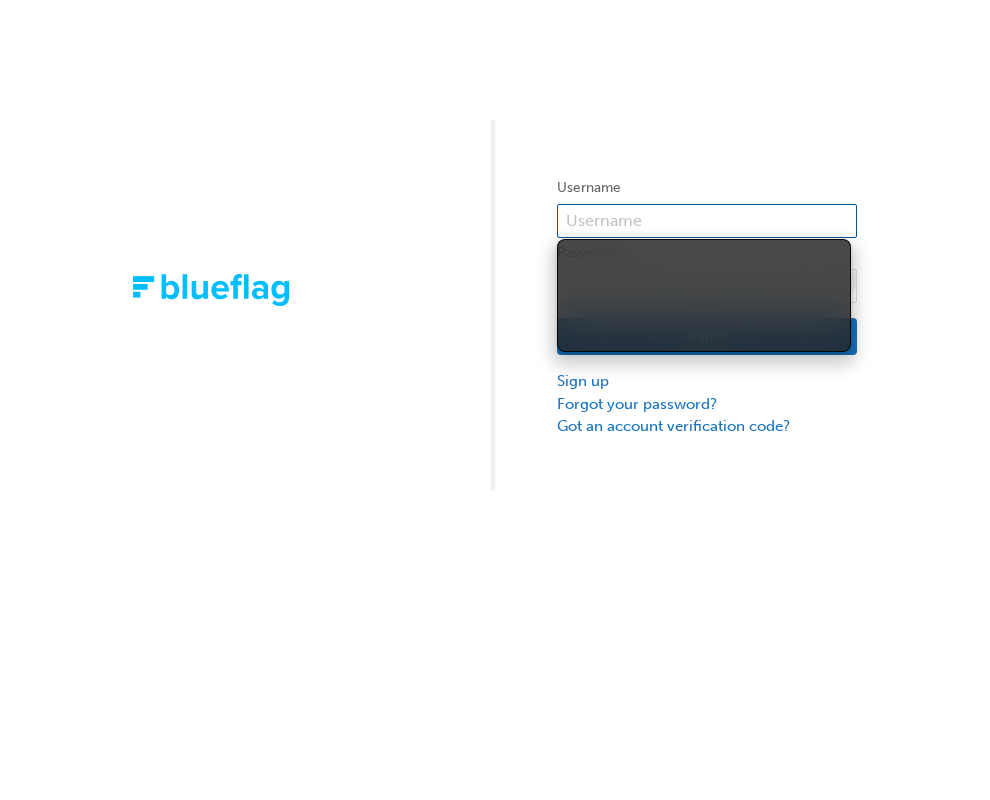 click at bounding box center (707, 221) 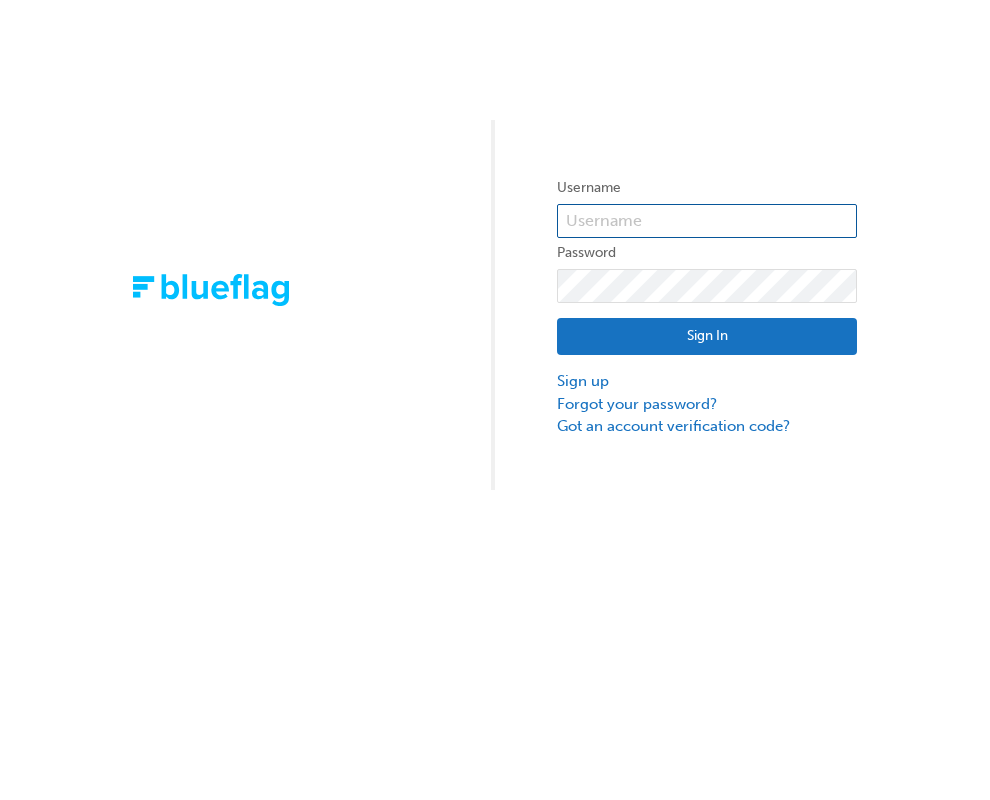 type on "[LAST]" 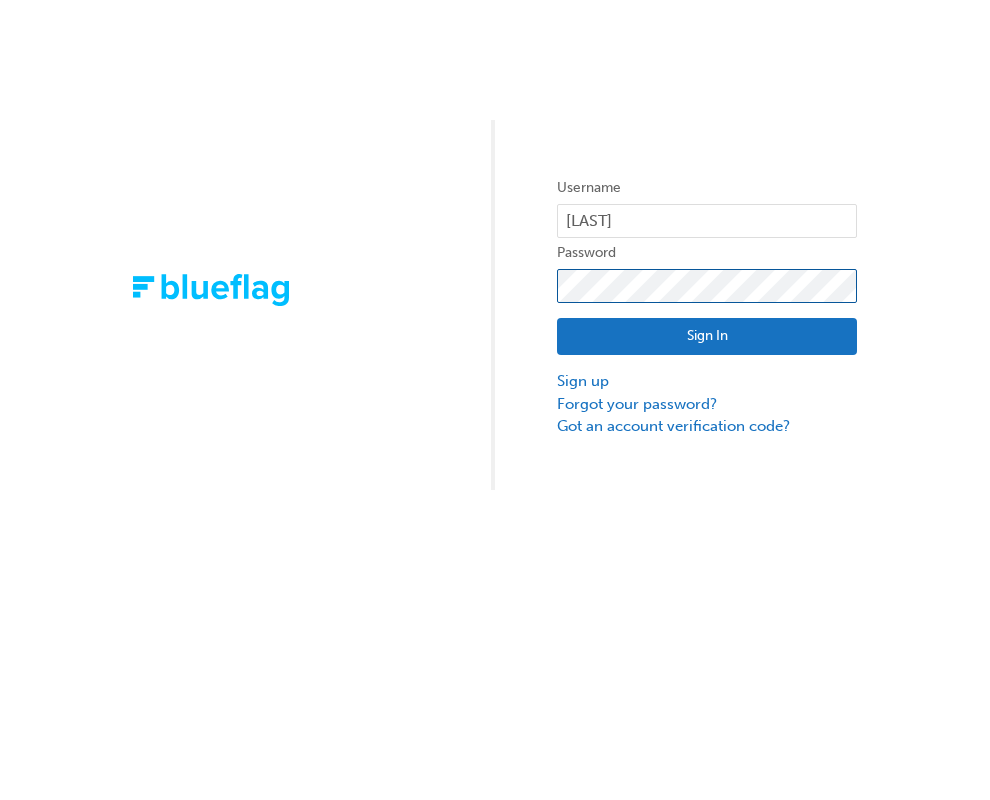 click on "Sign In" at bounding box center (707, 337) 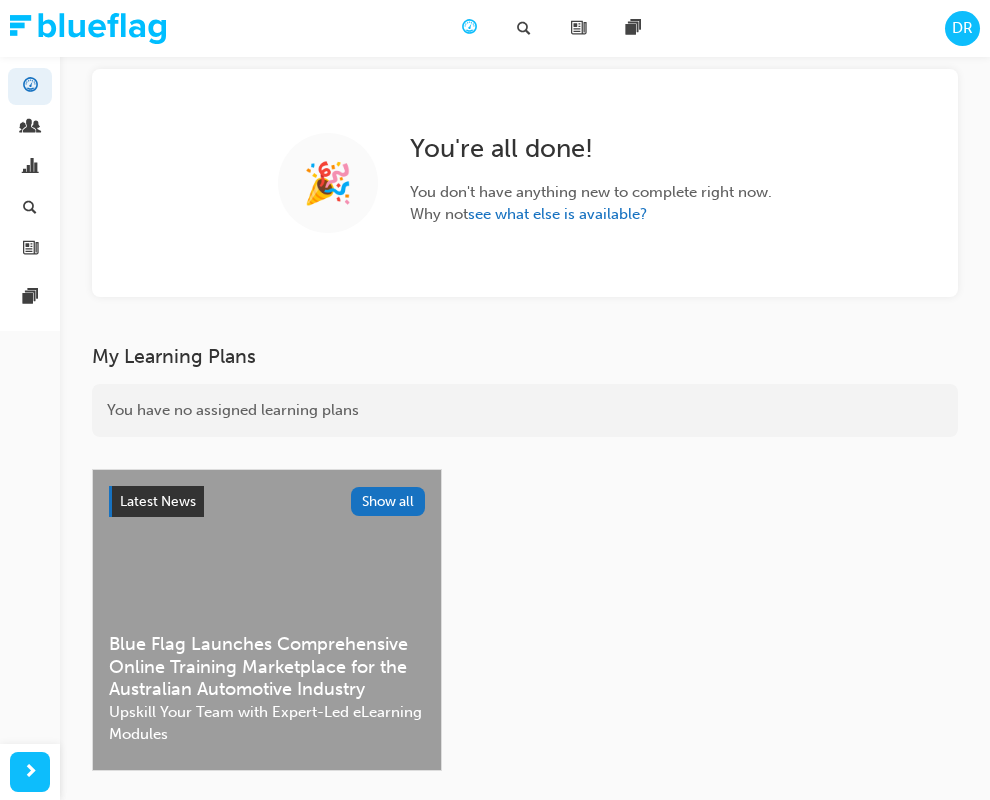 scroll, scrollTop: 144, scrollLeft: 0, axis: vertical 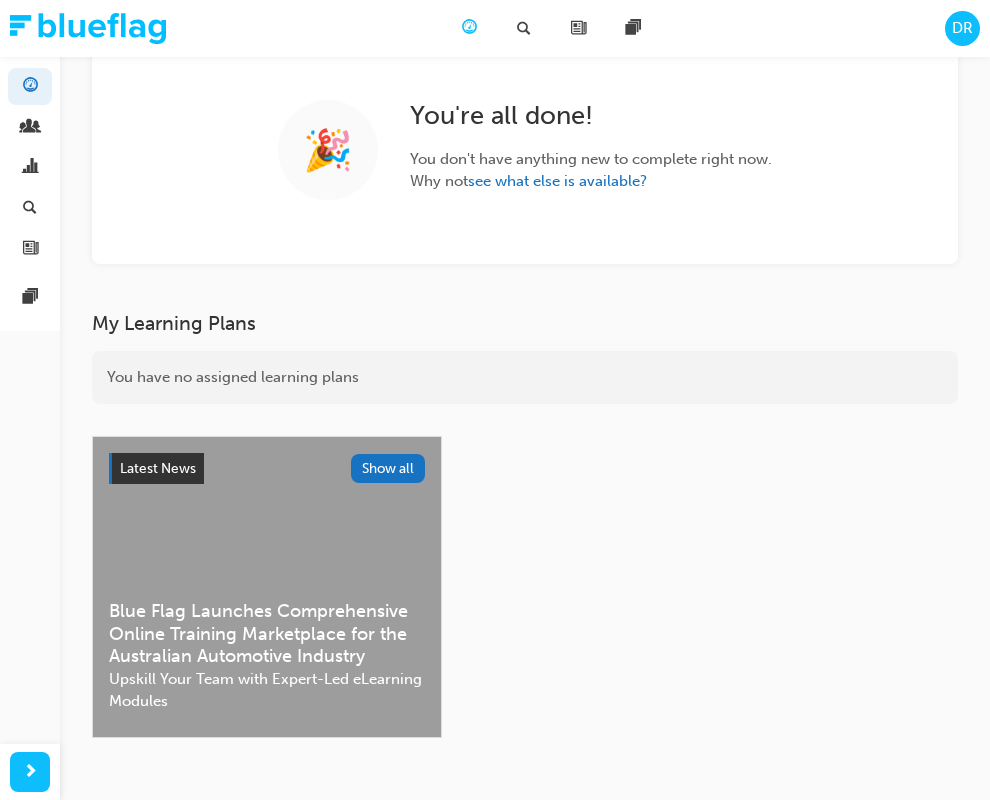 click on "Blue Flag Launches Comprehensive Online Training Marketplace for the Australian Automotive Industry" at bounding box center [267, 634] 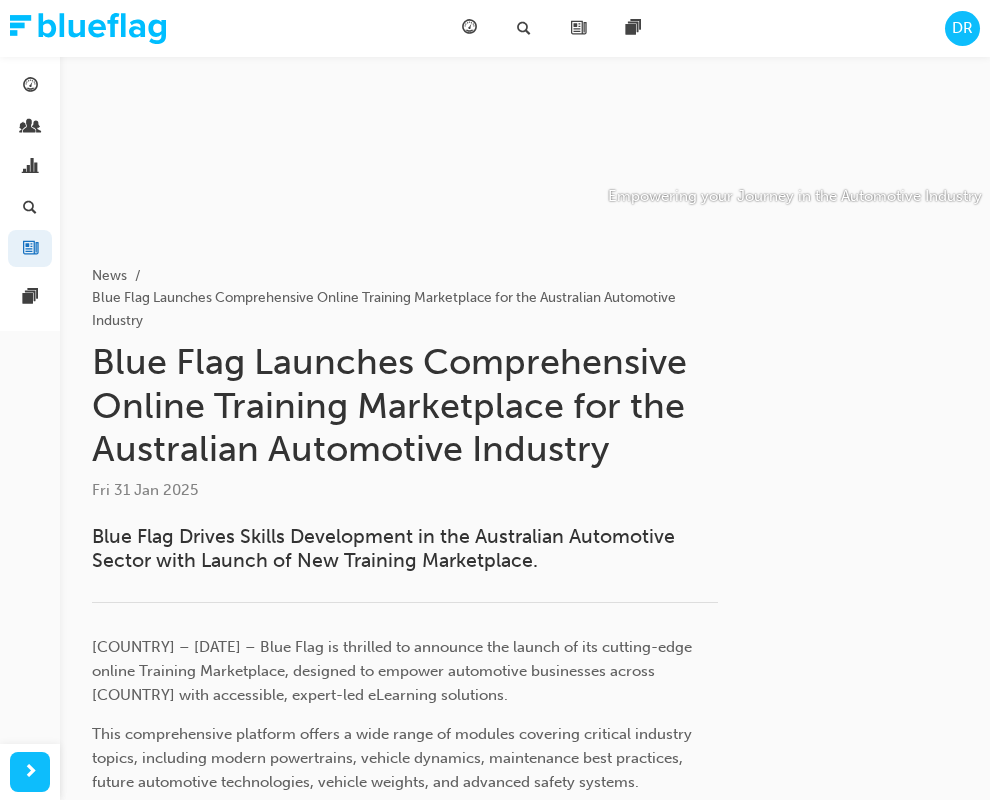 scroll, scrollTop: 0, scrollLeft: 0, axis: both 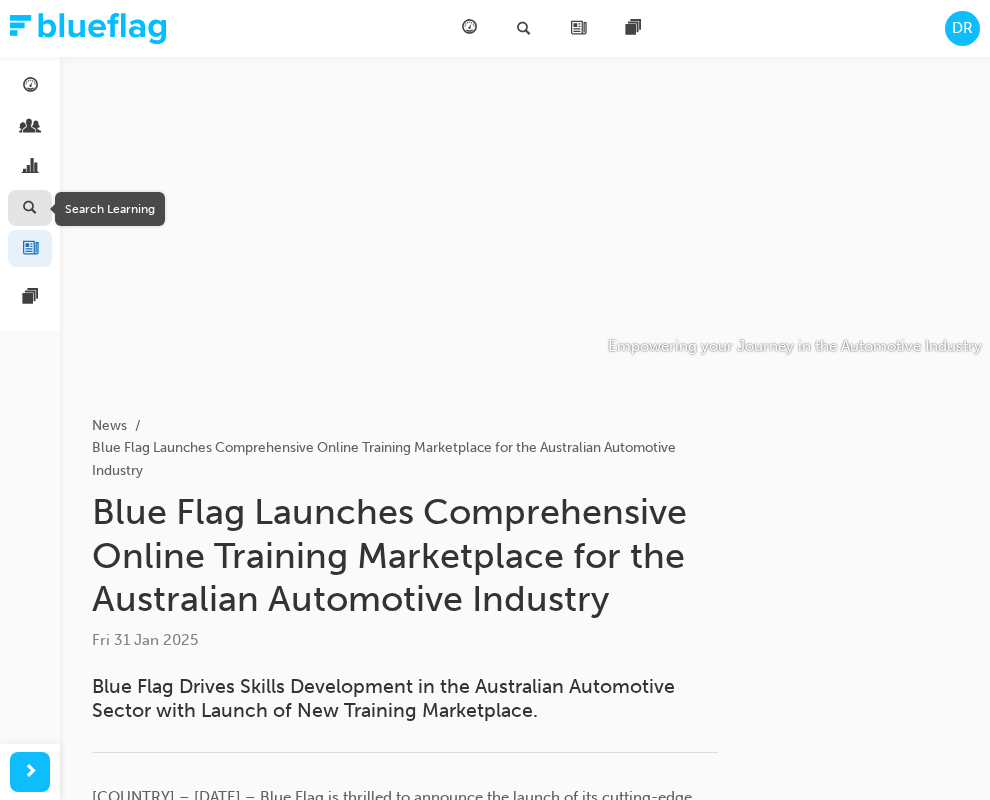click at bounding box center (30, 208) 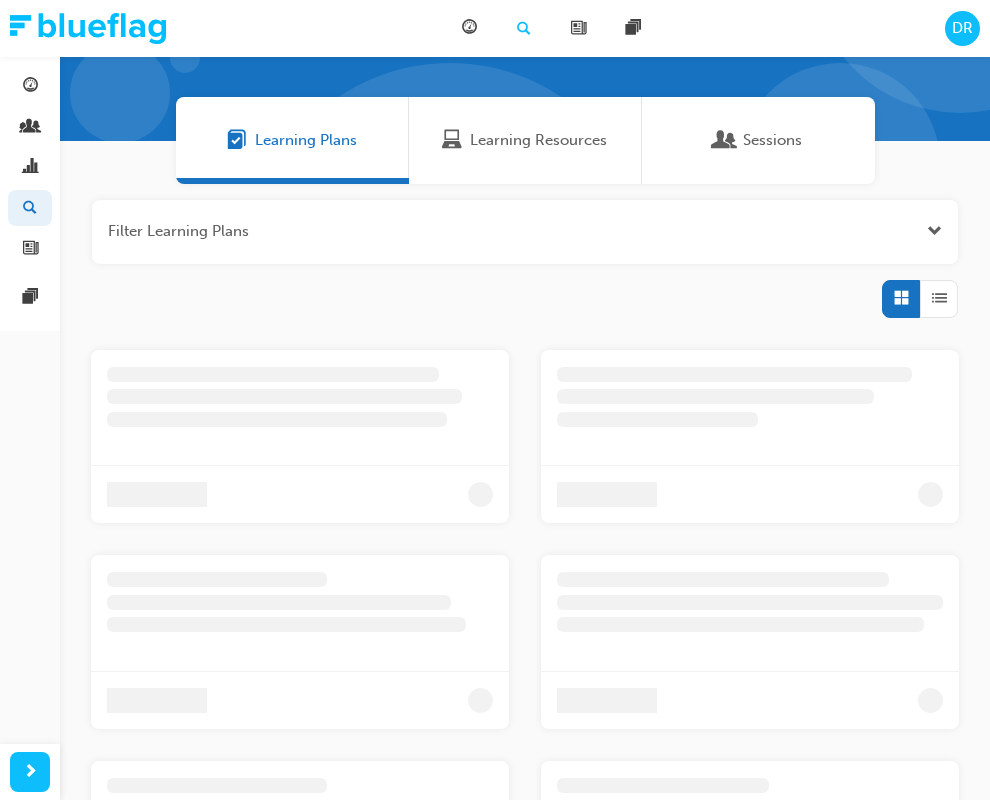 scroll, scrollTop: 118, scrollLeft: 0, axis: vertical 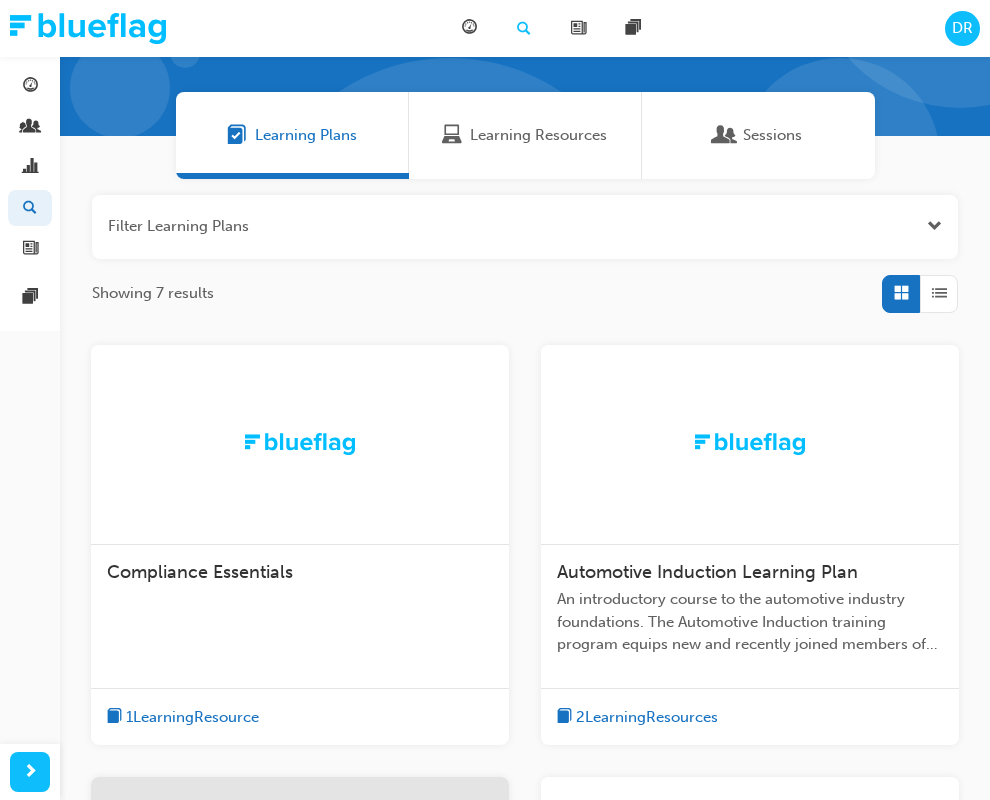 click at bounding box center (750, 444) 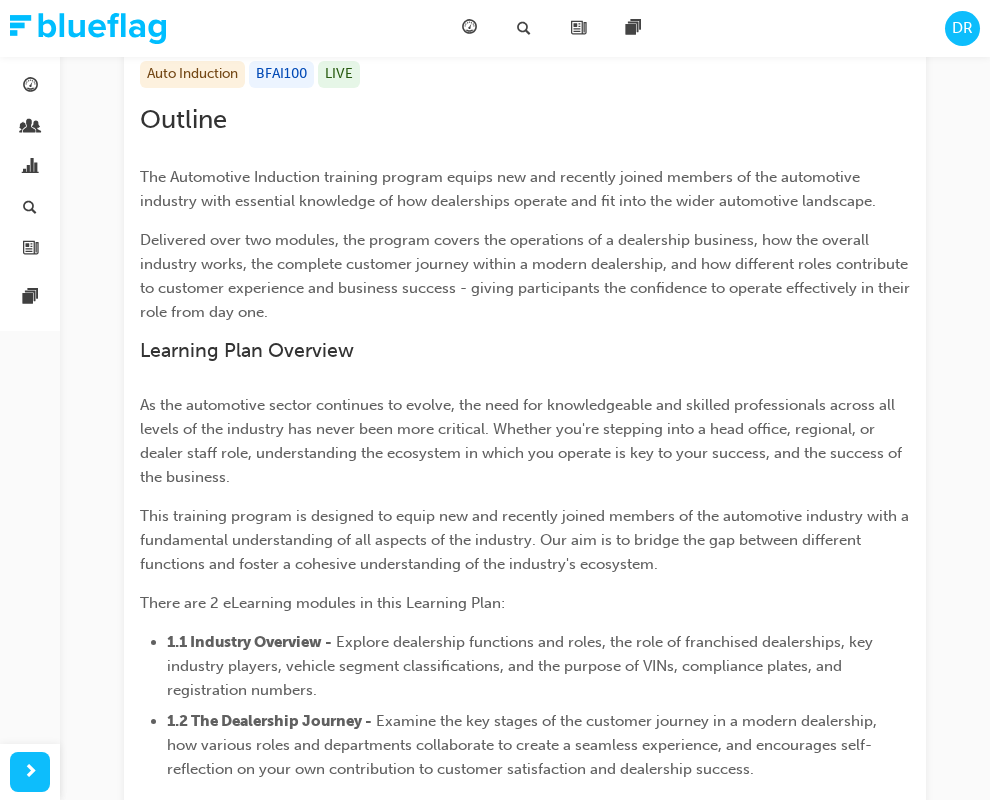 scroll, scrollTop: 1023, scrollLeft: 0, axis: vertical 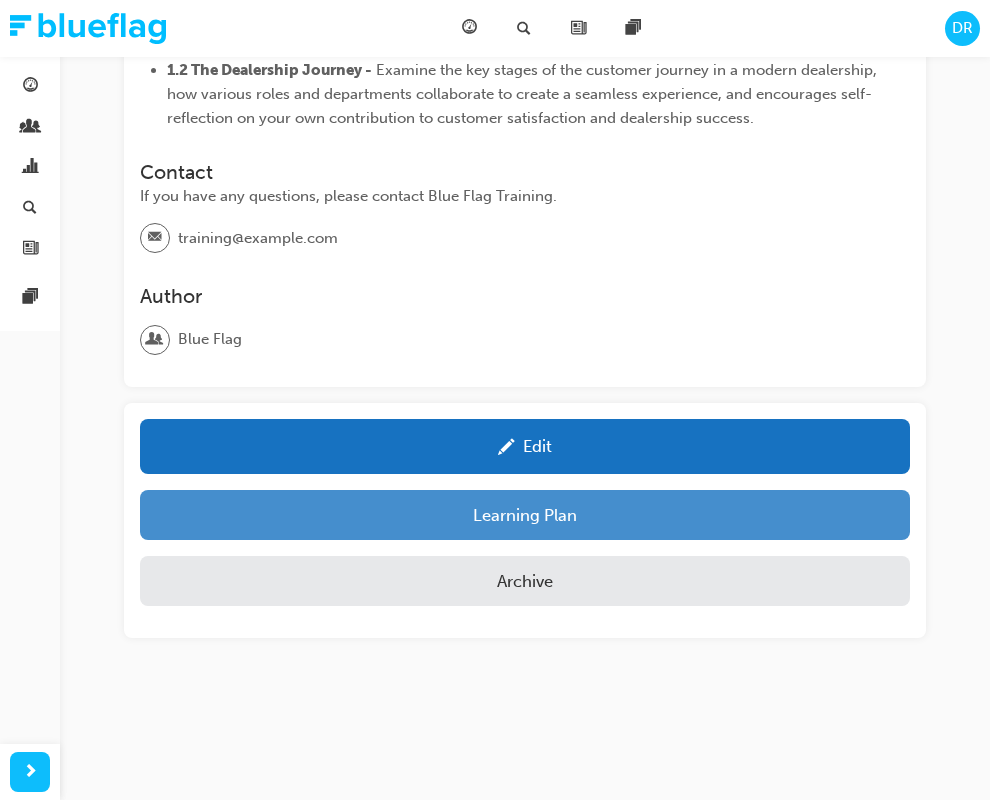 click on "Learning Plan" at bounding box center [525, 515] 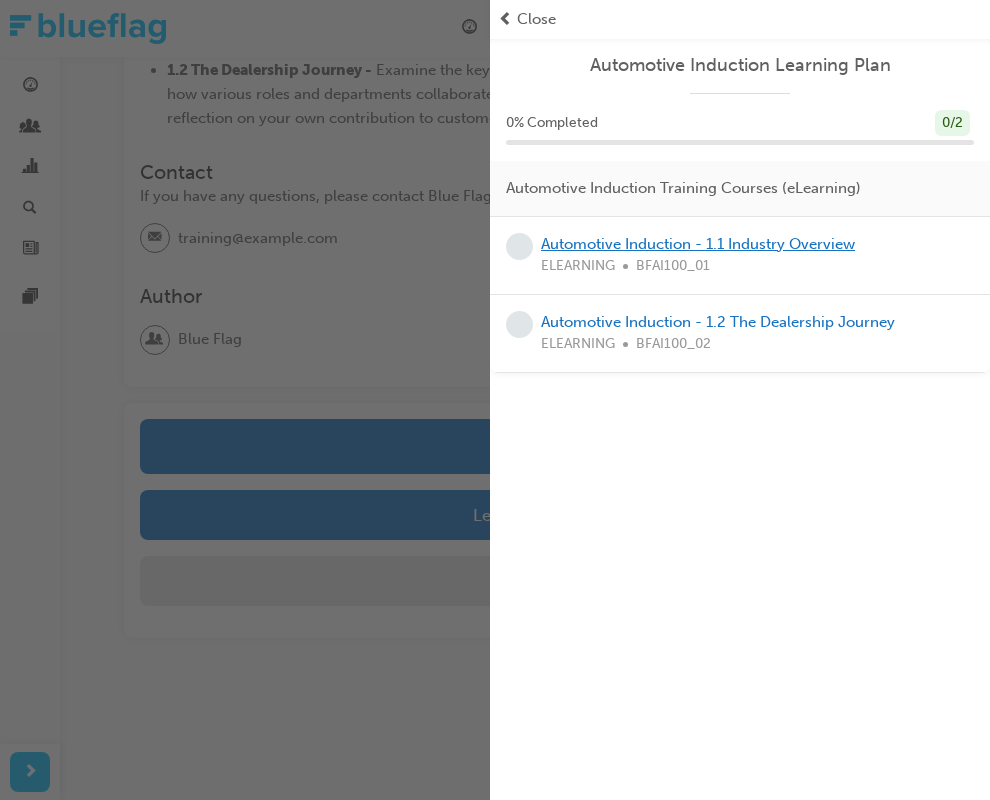 click on "Automotive Induction - 1.1 Industry Overview" at bounding box center (698, 244) 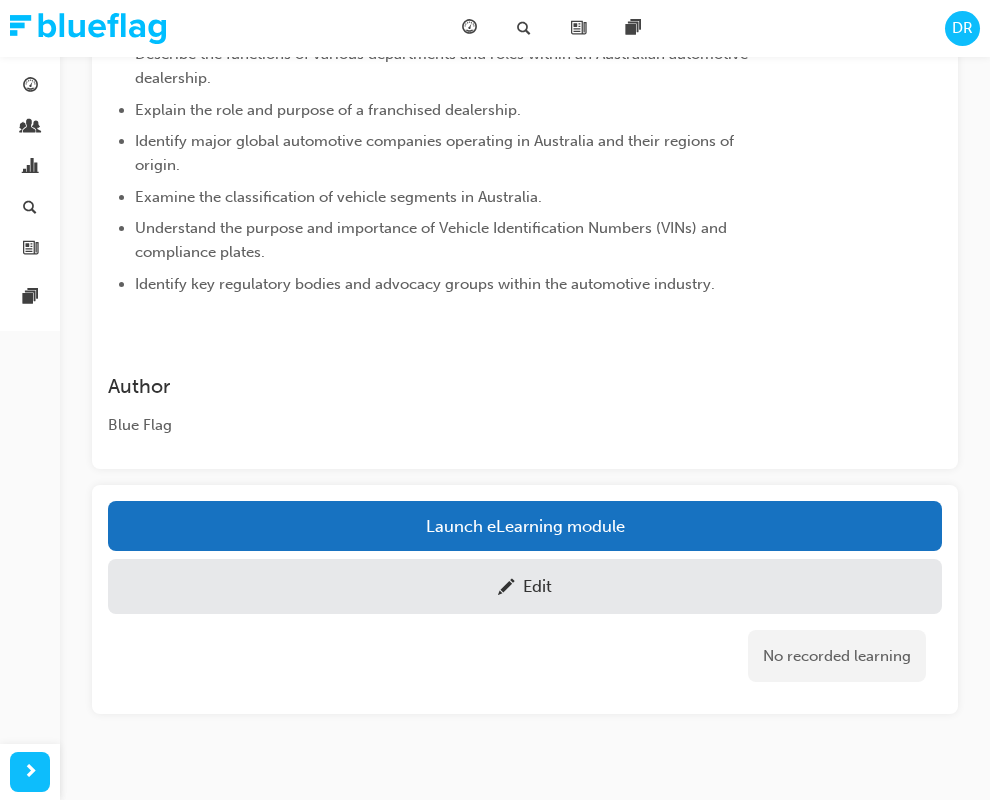 scroll, scrollTop: 415, scrollLeft: 0, axis: vertical 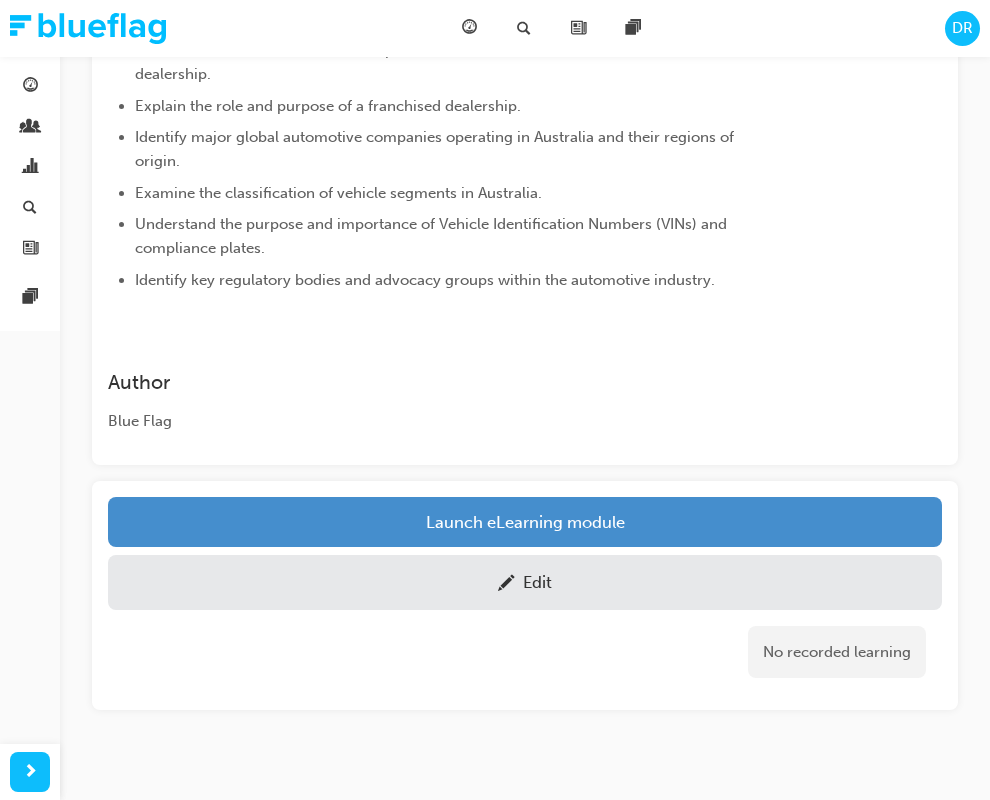 click on "Launch eLearning module" at bounding box center [525, 522] 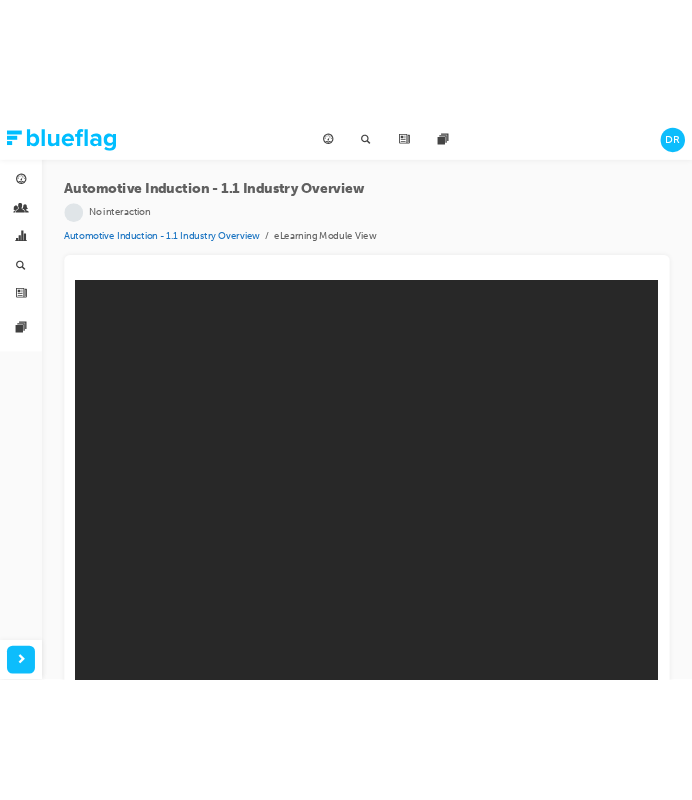 scroll, scrollTop: 0, scrollLeft: 0, axis: both 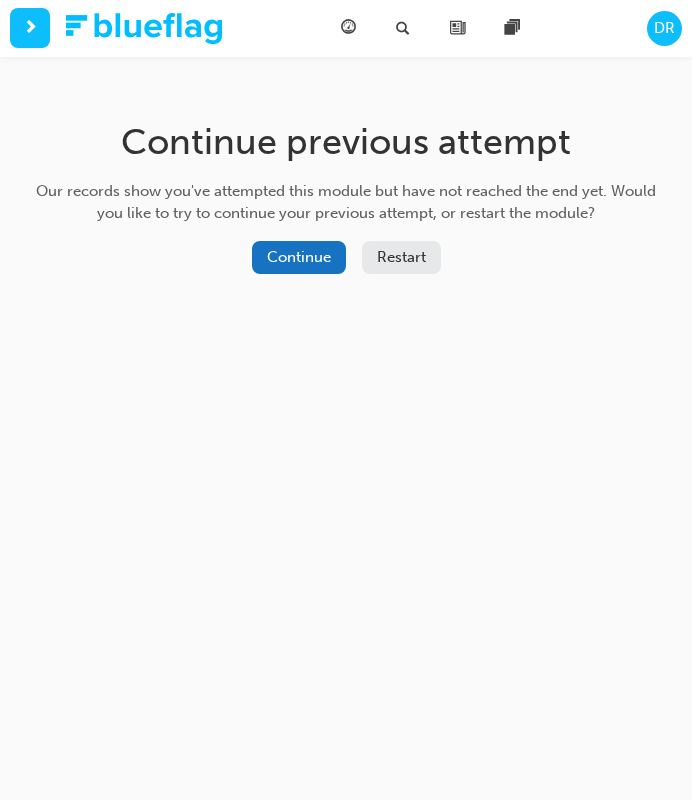 click on "Restart" at bounding box center (401, 257) 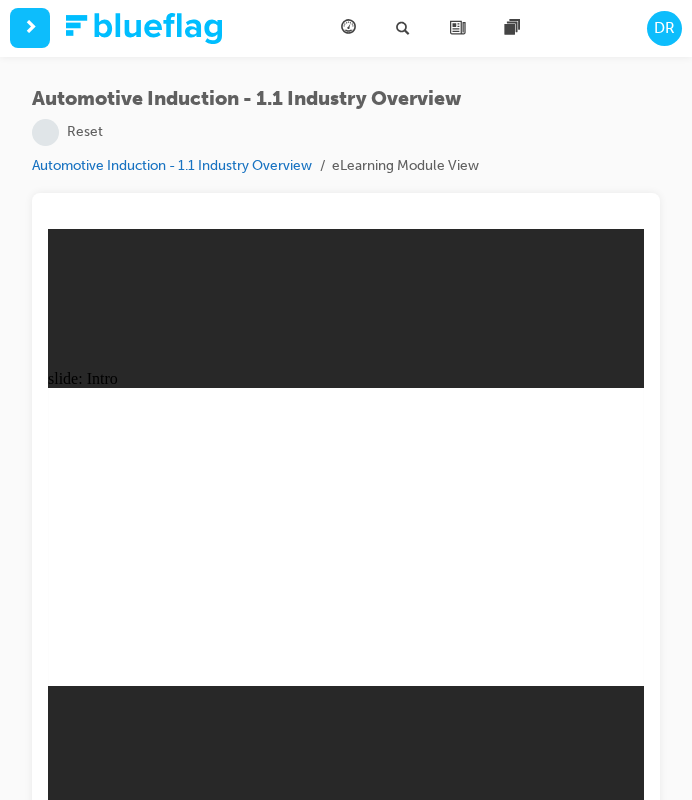 scroll, scrollTop: 0, scrollLeft: 0, axis: both 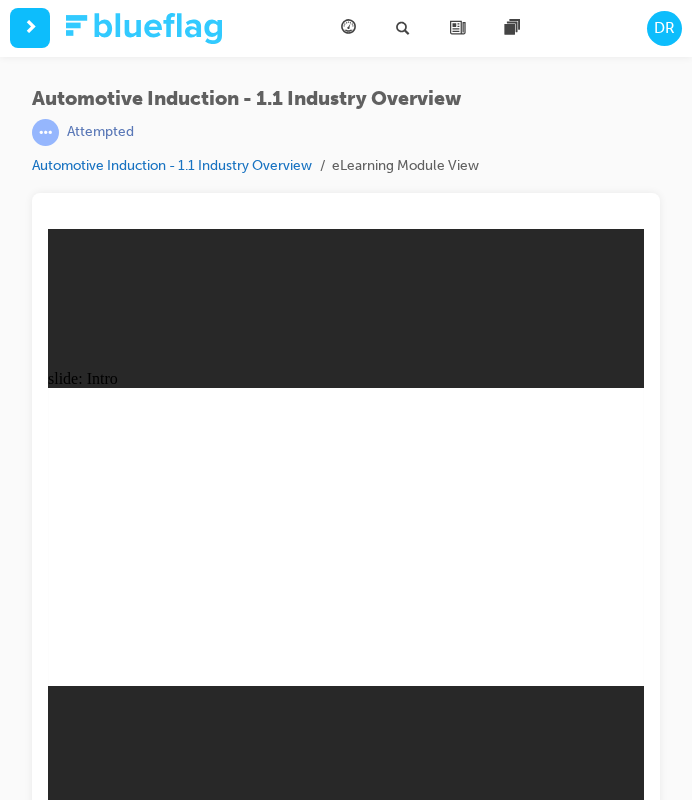 click at bounding box center (144, 28) 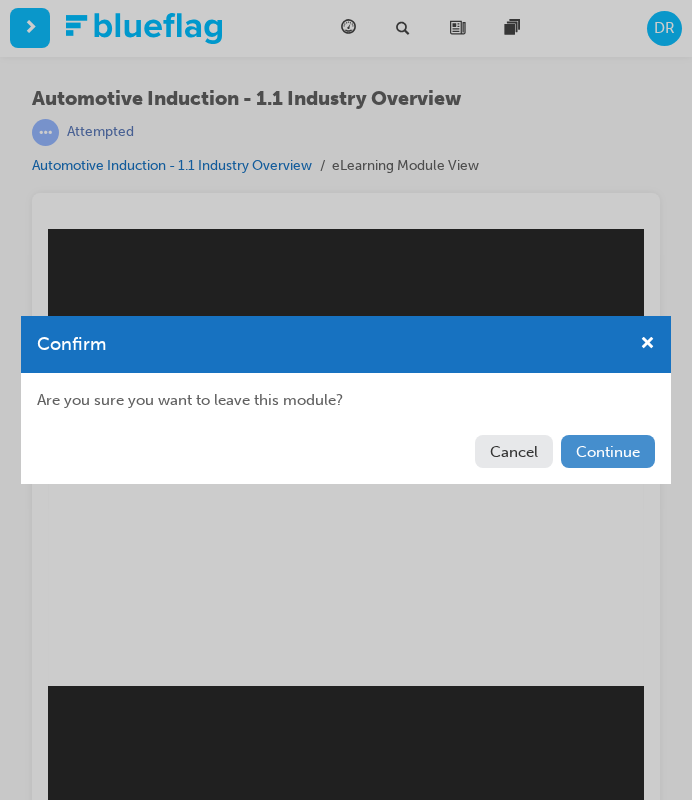 click on "Continue" at bounding box center (608, 451) 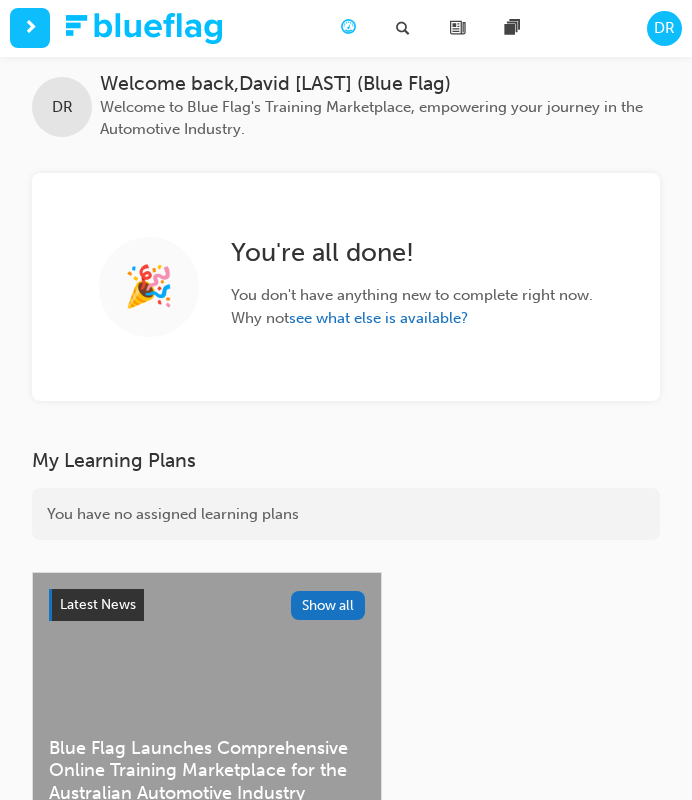 scroll, scrollTop: 0, scrollLeft: 0, axis: both 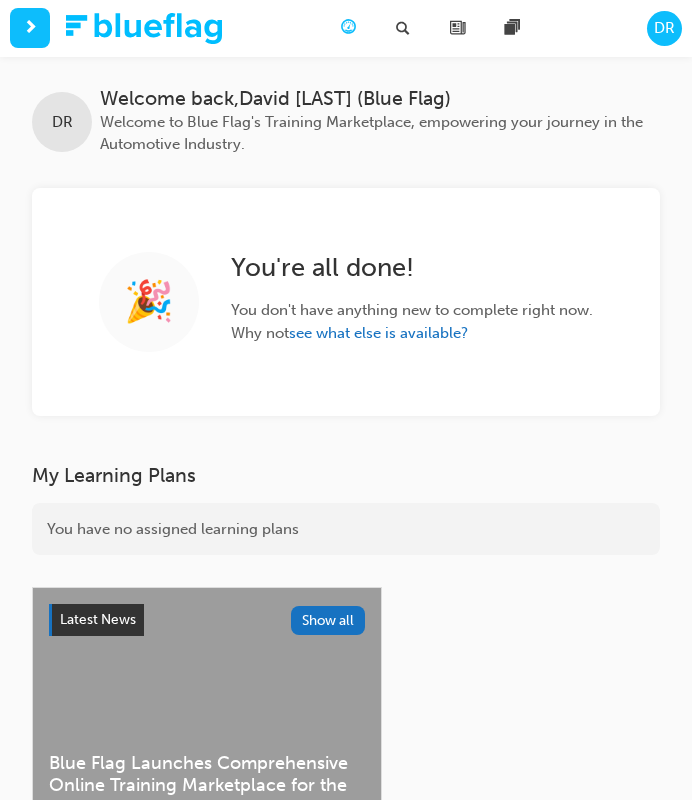 click on "DR" at bounding box center [664, 28] 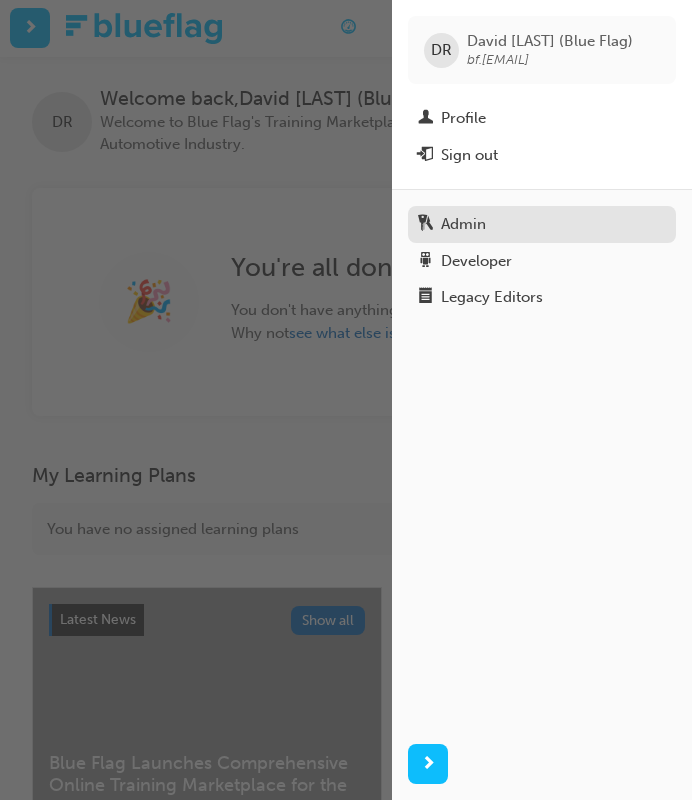 click on "Admin" at bounding box center [463, 224] 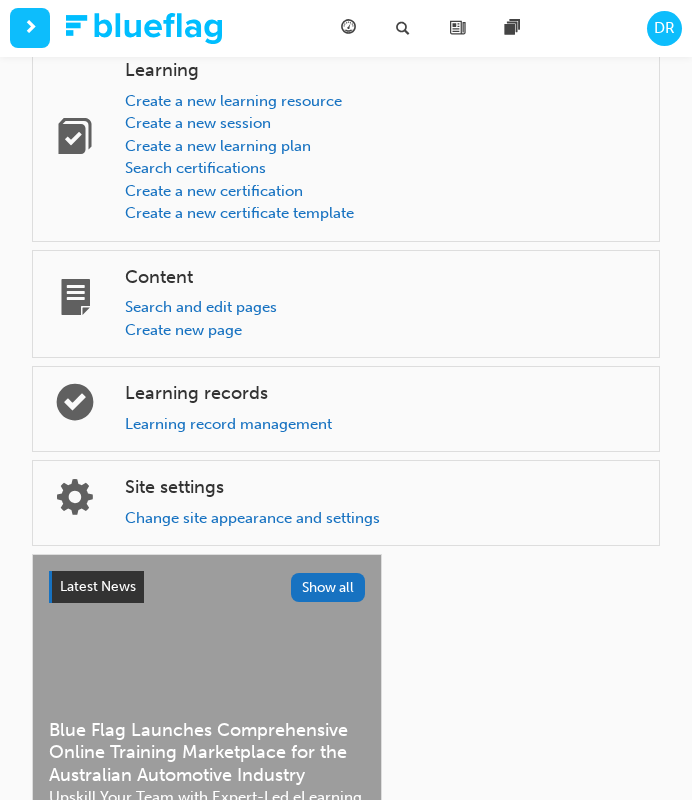 scroll, scrollTop: 41, scrollLeft: 0, axis: vertical 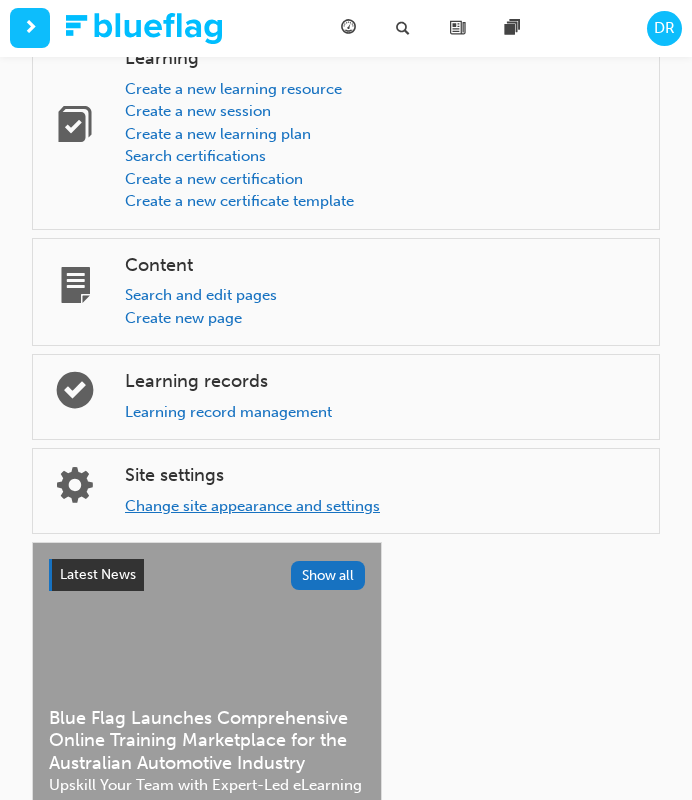 click on "Change site appearance and settings" at bounding box center (252, 506) 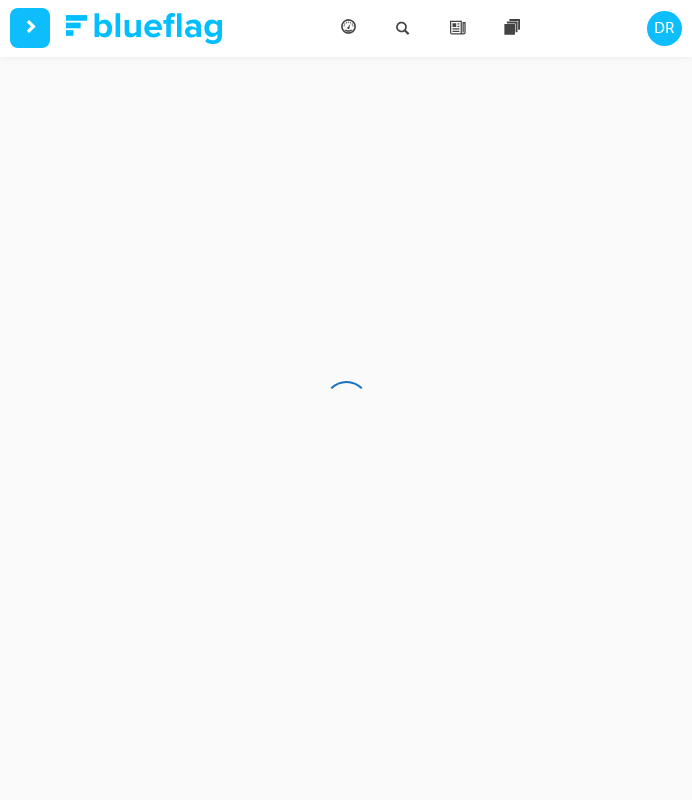 scroll, scrollTop: 0, scrollLeft: 0, axis: both 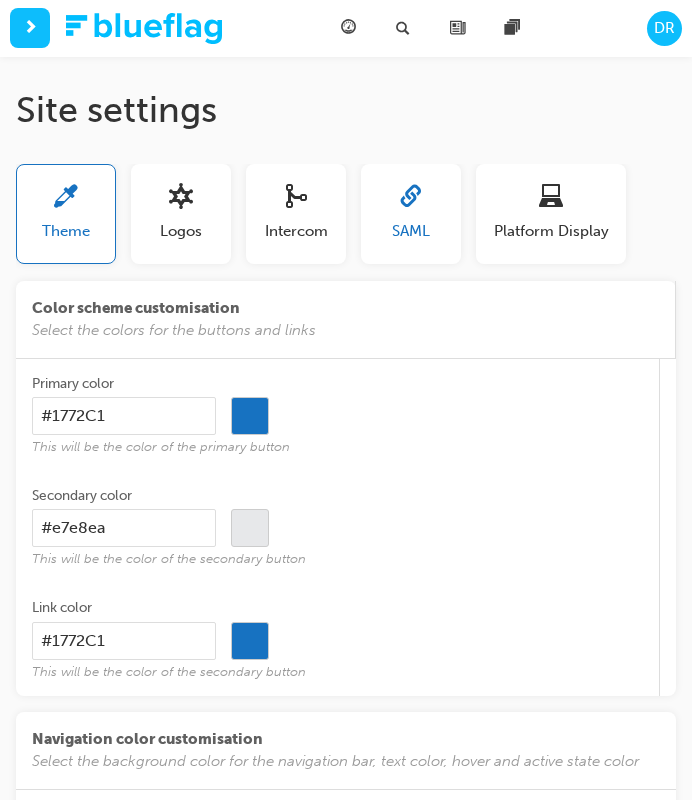 click on "SAML" at bounding box center (411, 231) 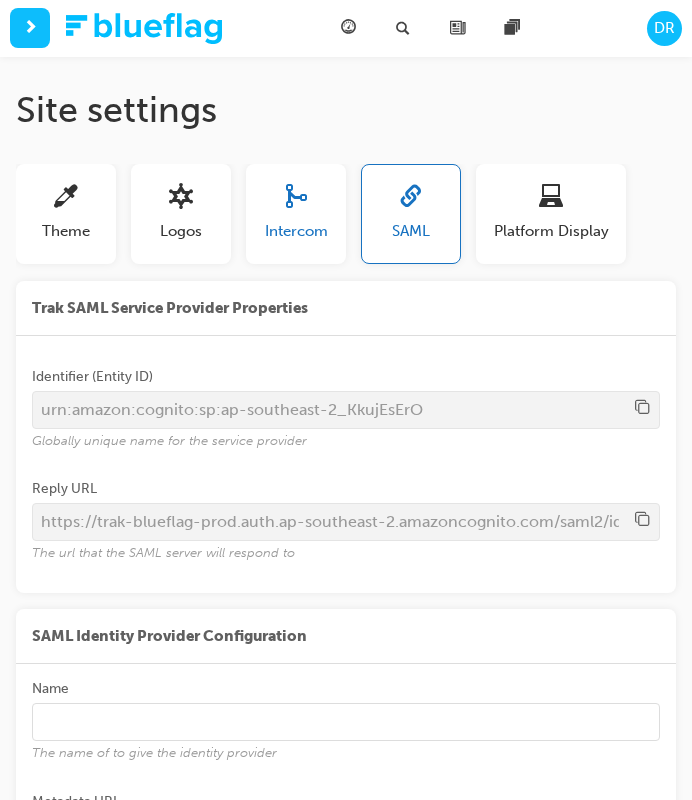 click on "Intercom" at bounding box center [296, 231] 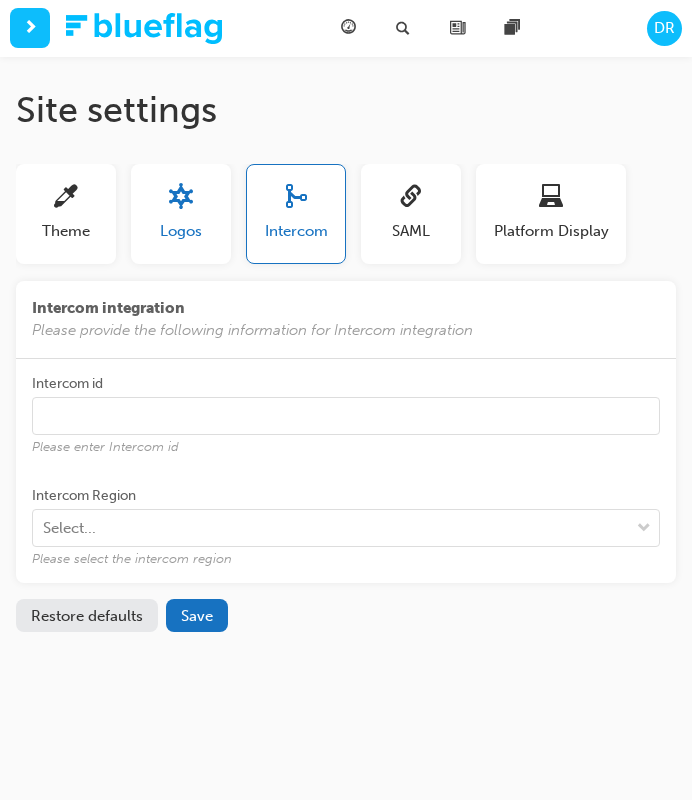 click on "Logos" at bounding box center (181, 231) 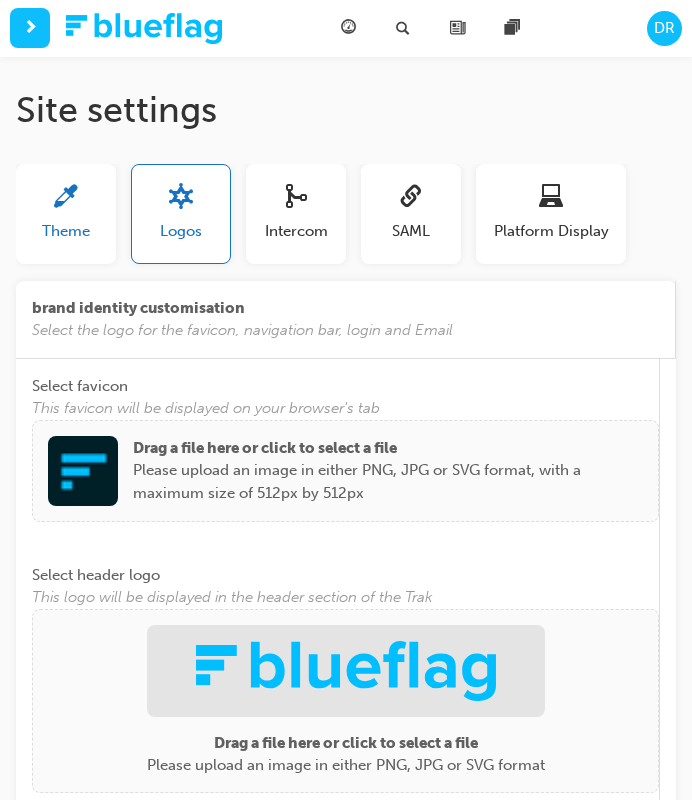 click on "Theme" at bounding box center (66, 214) 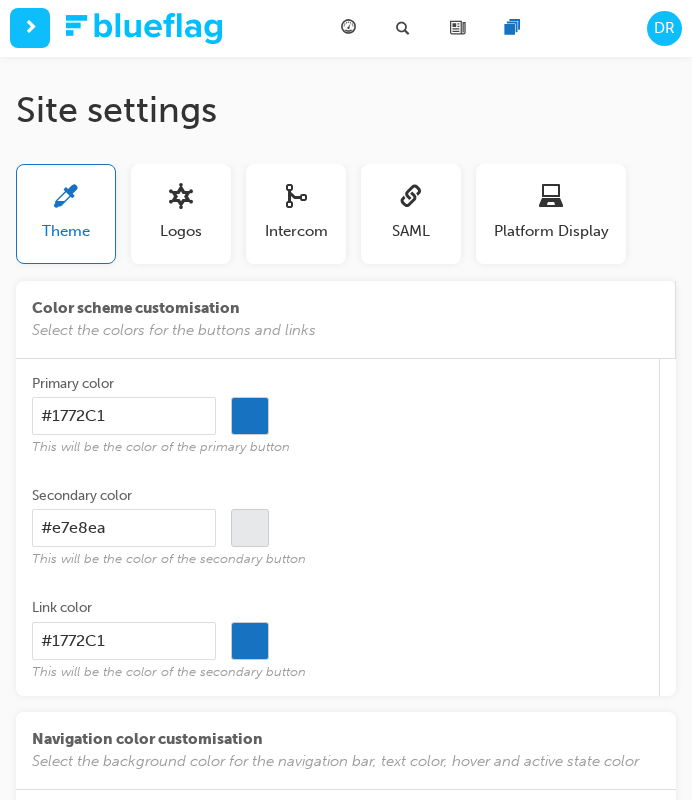 click at bounding box center [512, 28] 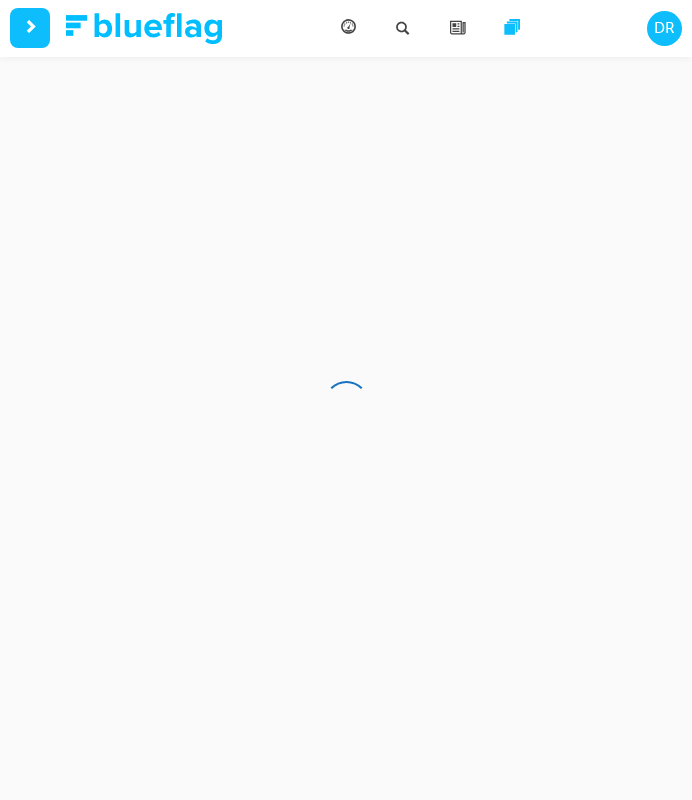 click on "DR" at bounding box center [664, 28] 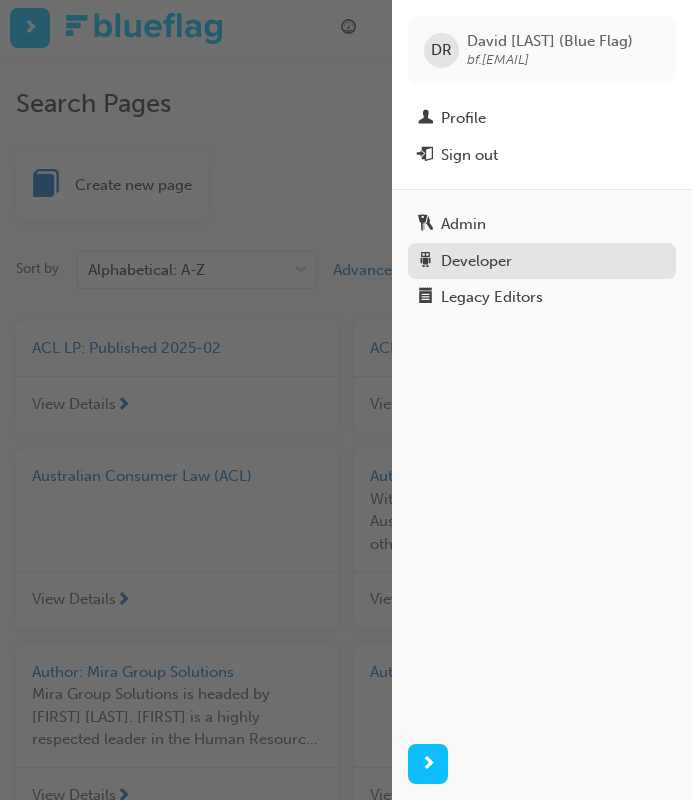 click on "Developer" at bounding box center [542, 261] 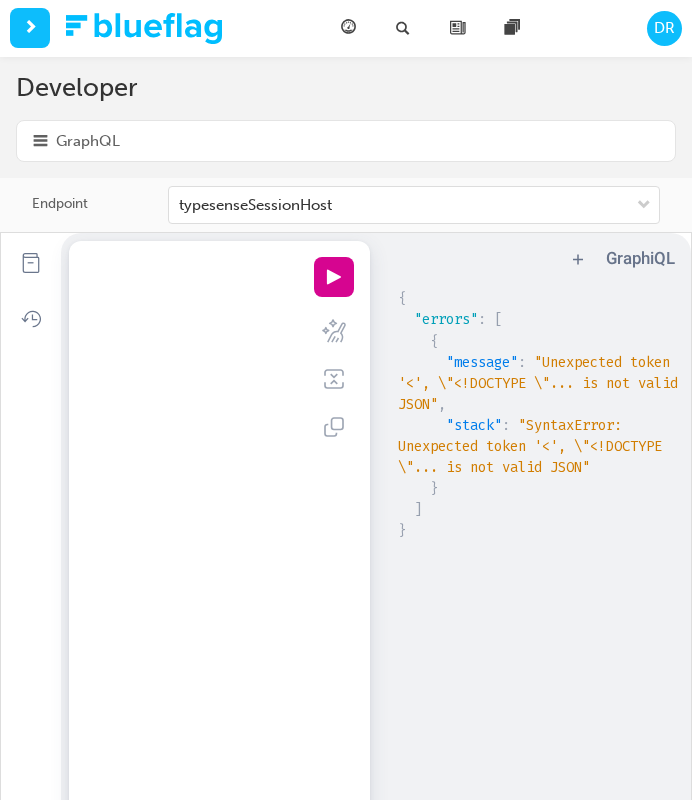 click at bounding box center [40, 141] 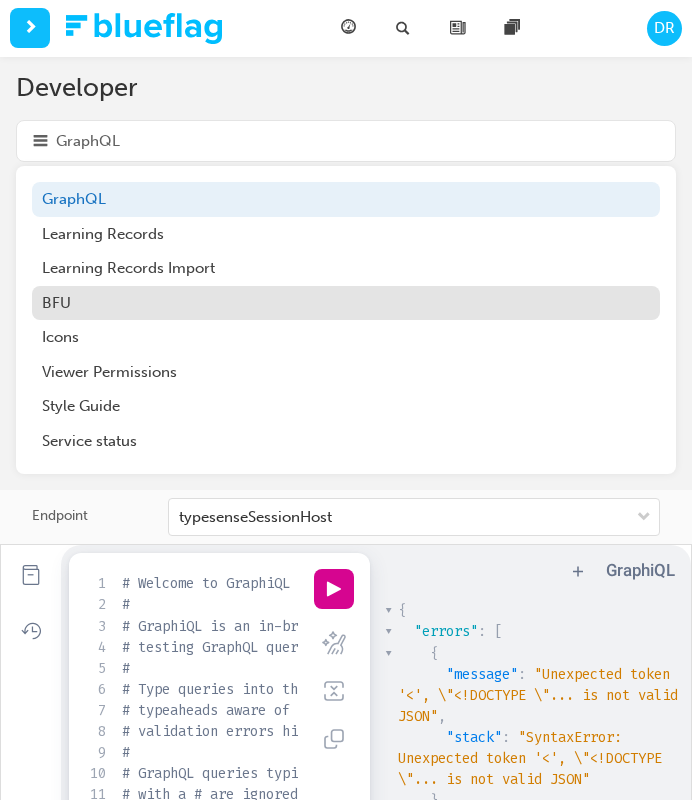 click on "BFU" at bounding box center (346, 303) 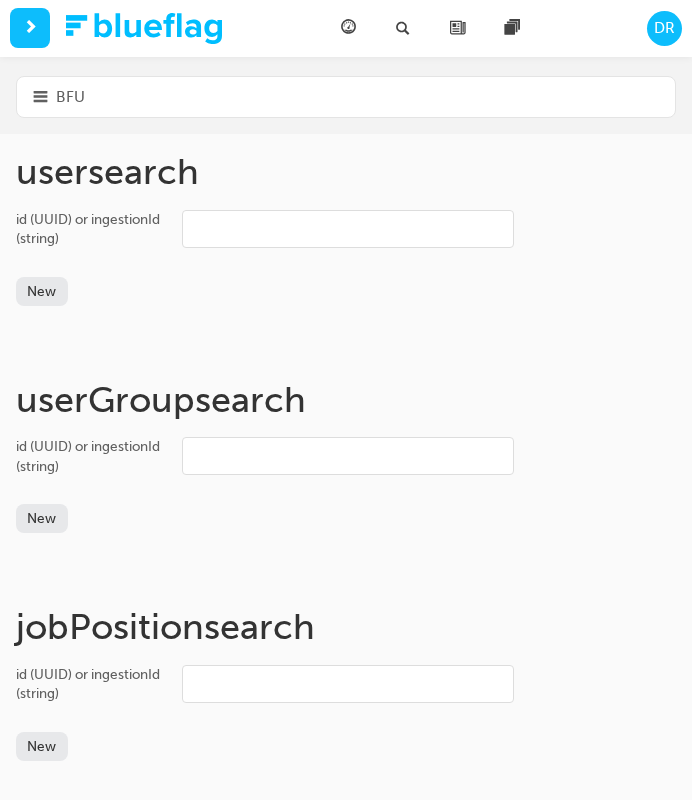 scroll, scrollTop: 0, scrollLeft: 0, axis: both 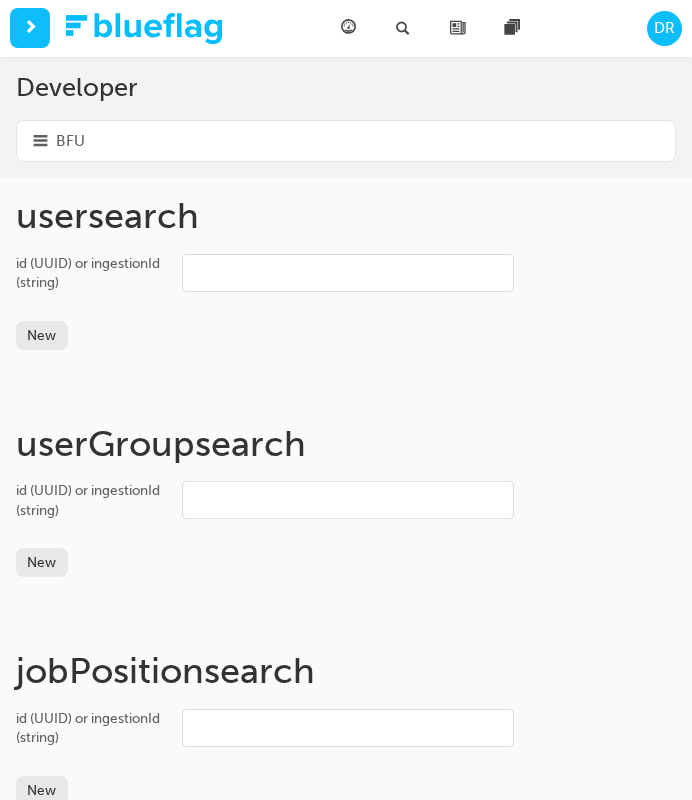 click at bounding box center [40, 141] 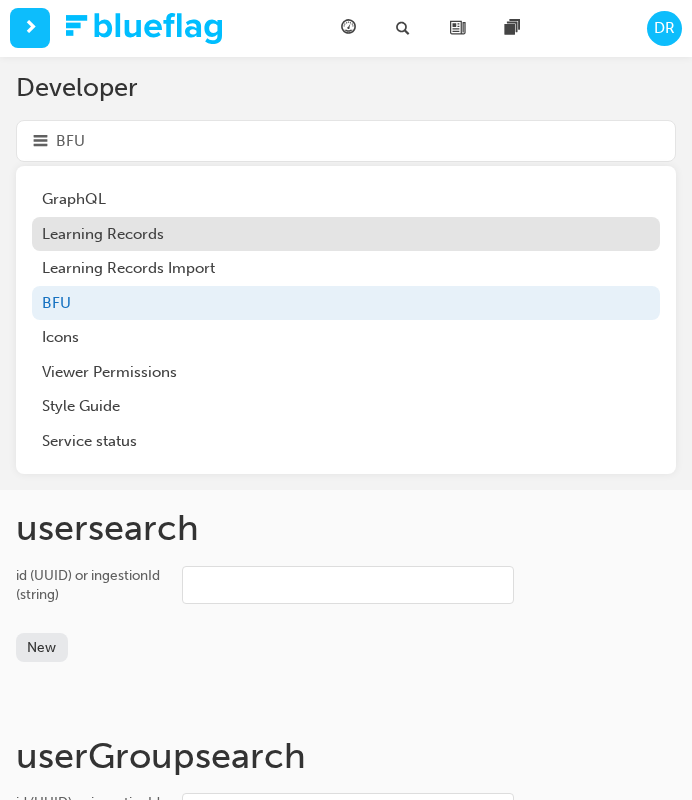 click on "Learning Records" at bounding box center [346, 234] 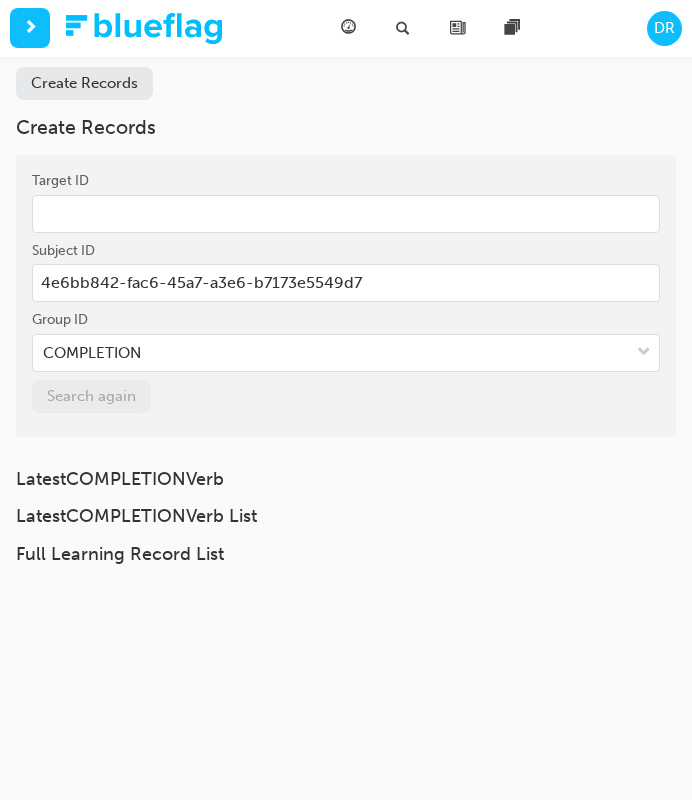 scroll, scrollTop: 0, scrollLeft: 0, axis: both 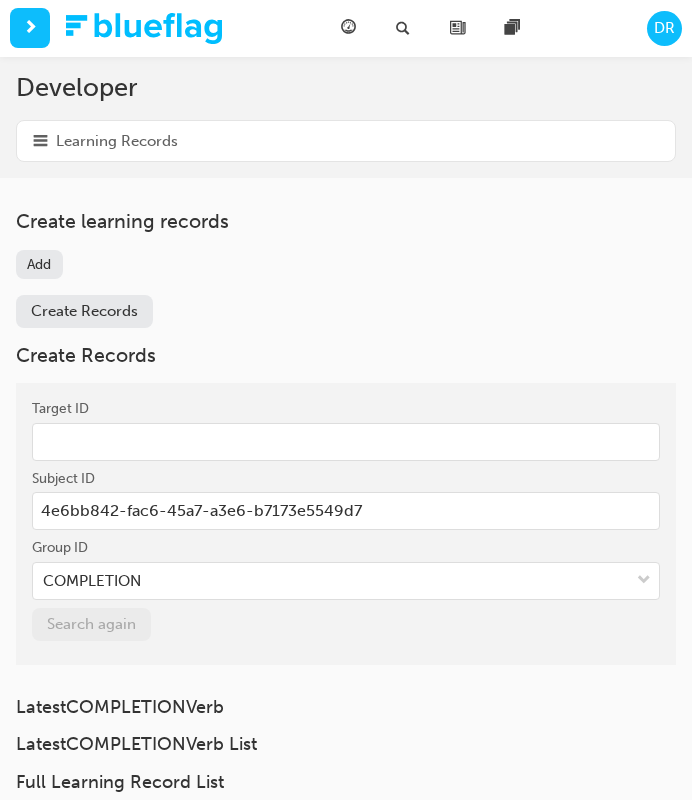 click on "DR" at bounding box center [664, 28] 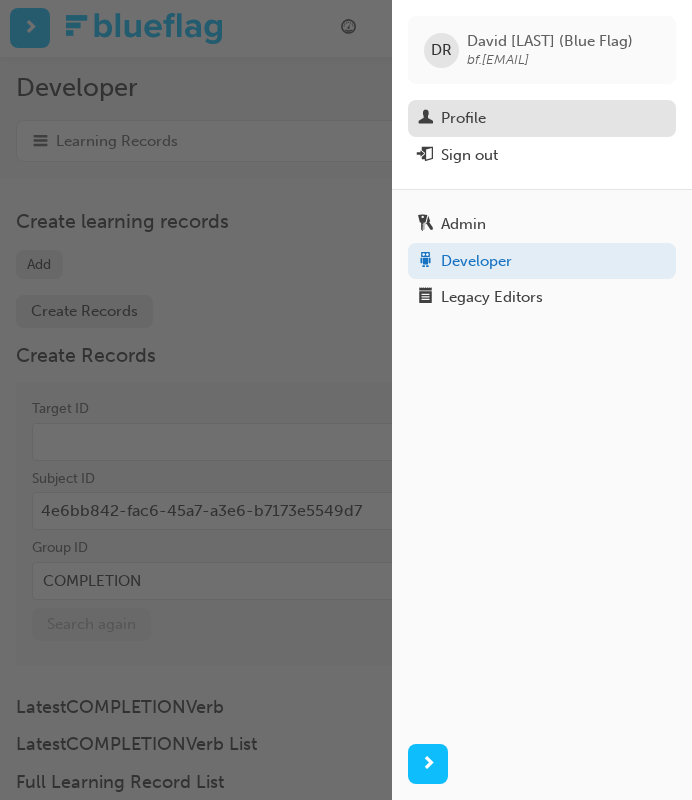 click on "Profile" at bounding box center [542, 118] 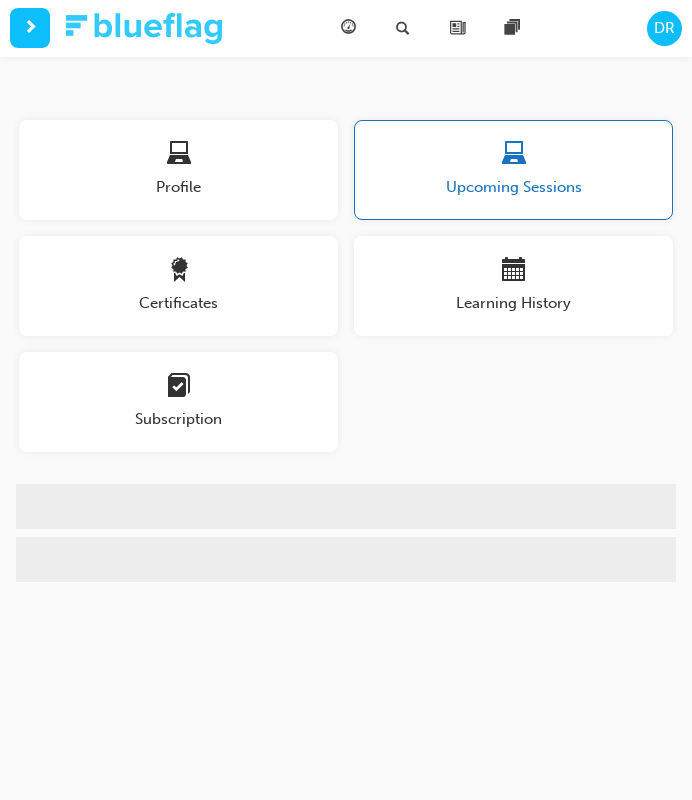 click at bounding box center [144, 28] 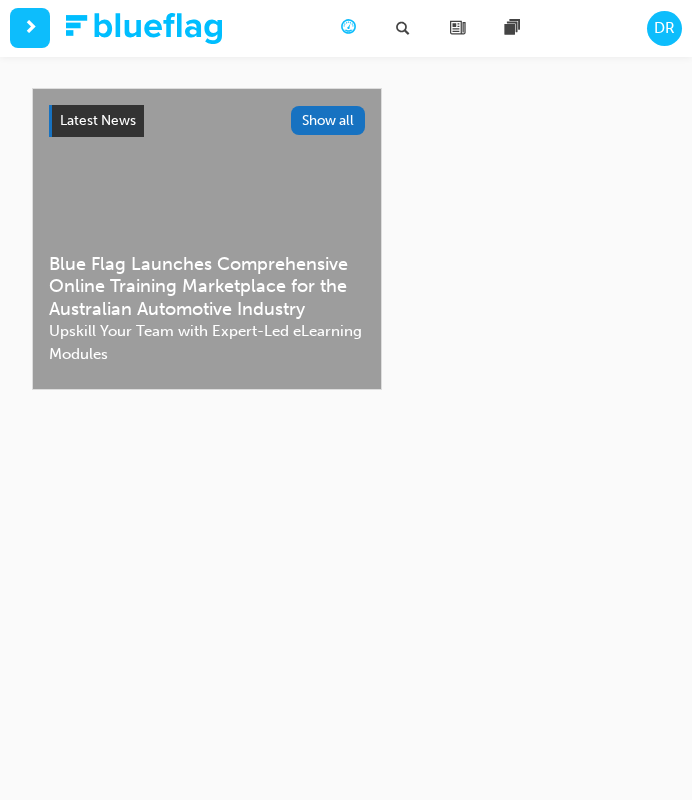 click at bounding box center (30, 28) 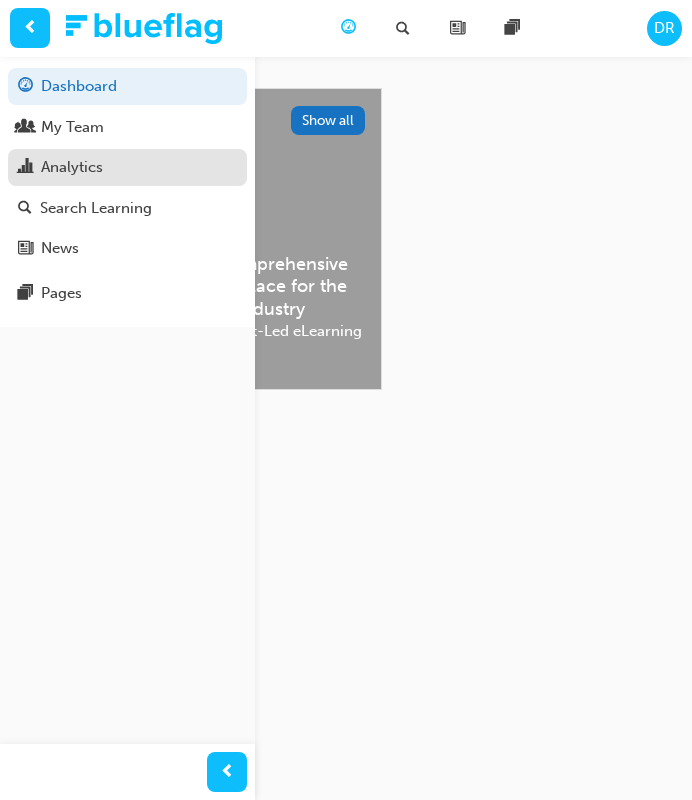 click on "Analytics" at bounding box center [127, 167] 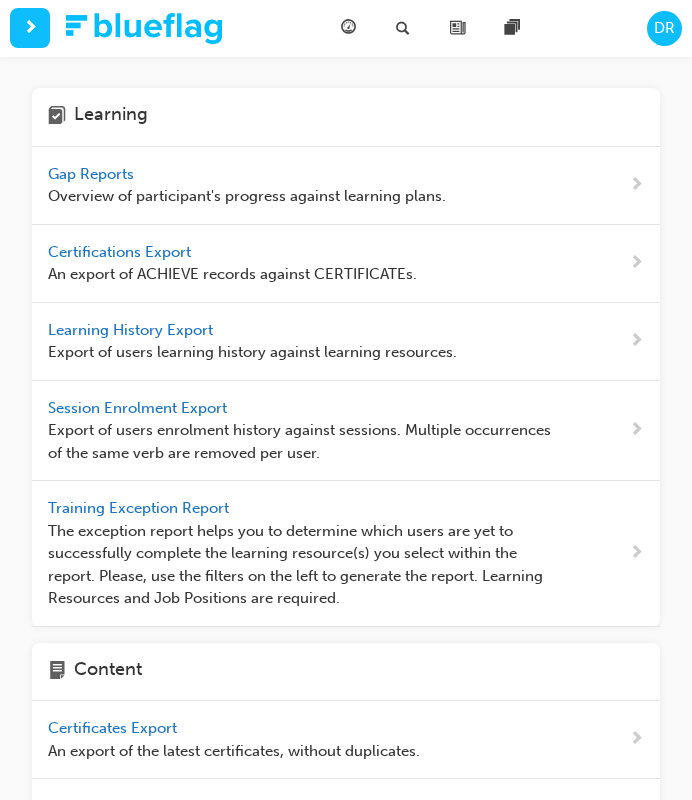 scroll, scrollTop: 39, scrollLeft: 0, axis: vertical 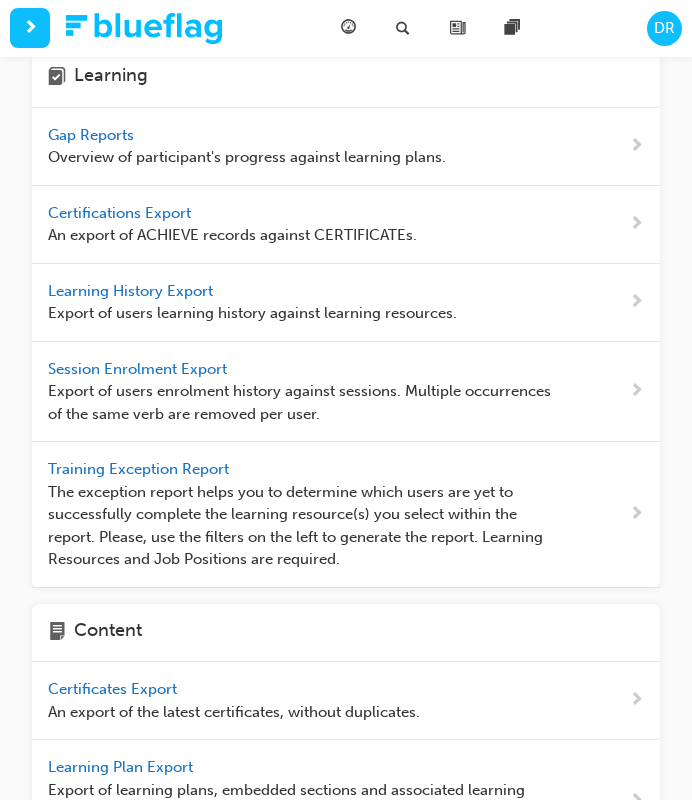 click on "Gap Reports   Overview of participant's progress against learning plans." at bounding box center [247, 146] 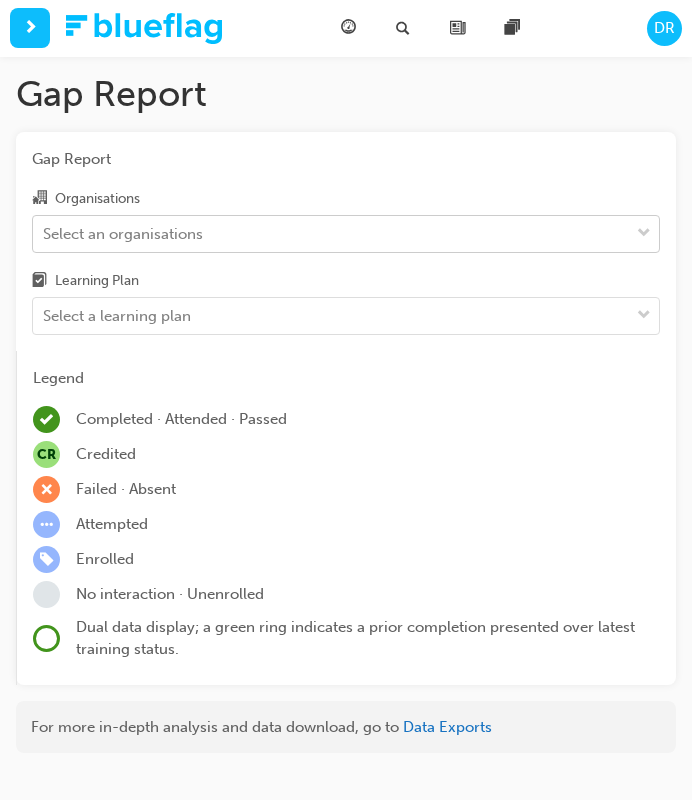click on "Select an organisations" at bounding box center [331, 233] 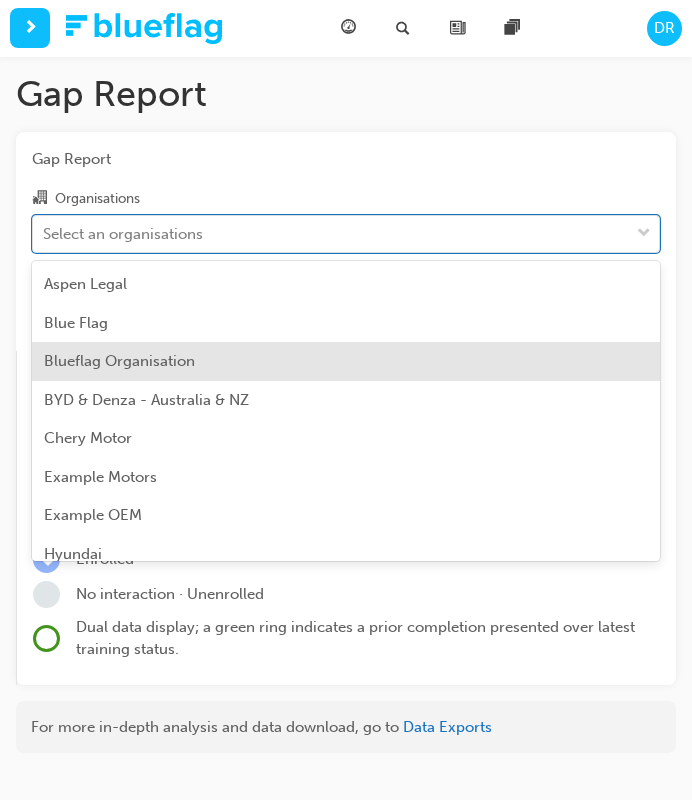 click on "Blueflag Organisation" at bounding box center [346, 361] 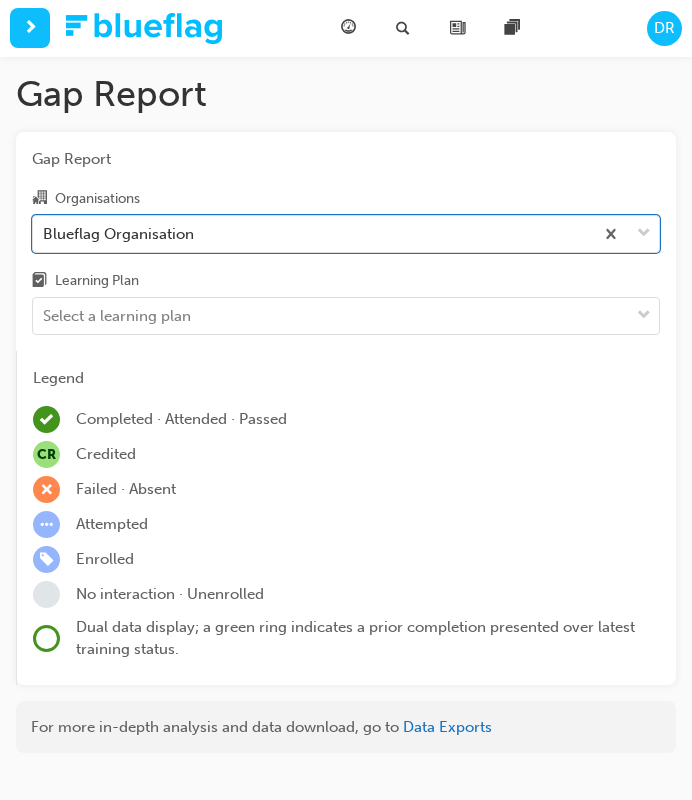 scroll, scrollTop: 36, scrollLeft: 0, axis: vertical 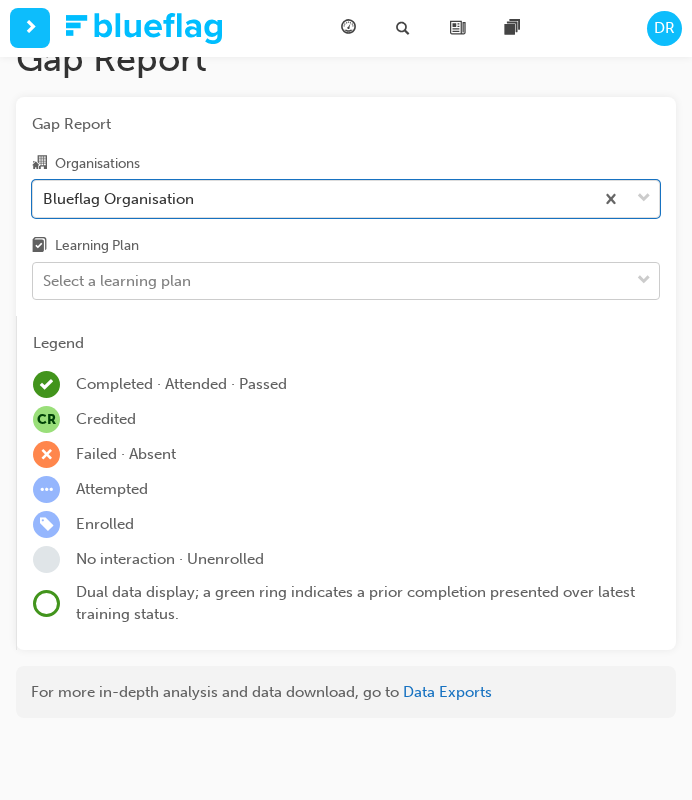 click on "Select a learning plan" at bounding box center [331, 281] 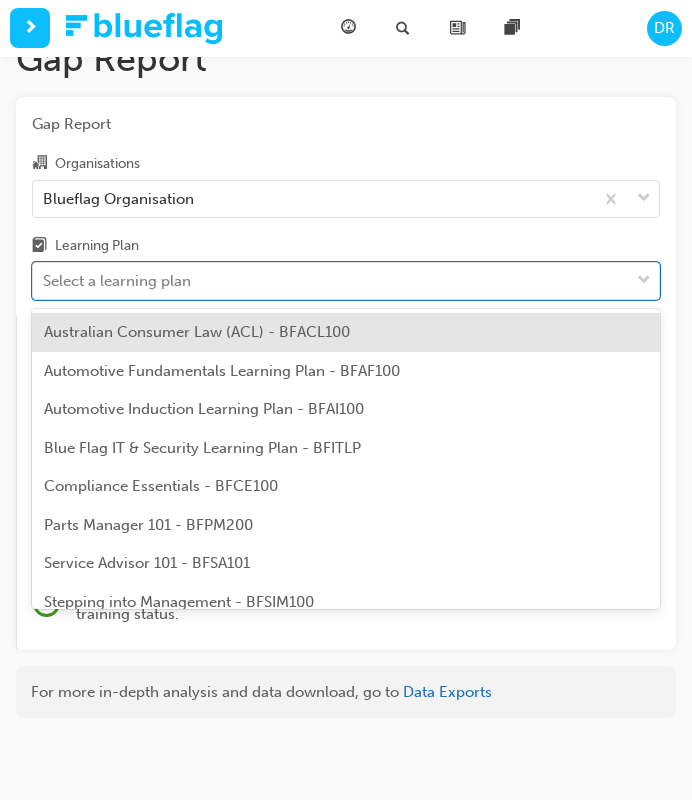 click on "Australian Consumer Law (ACL)  - BFACL100" at bounding box center [346, 332] 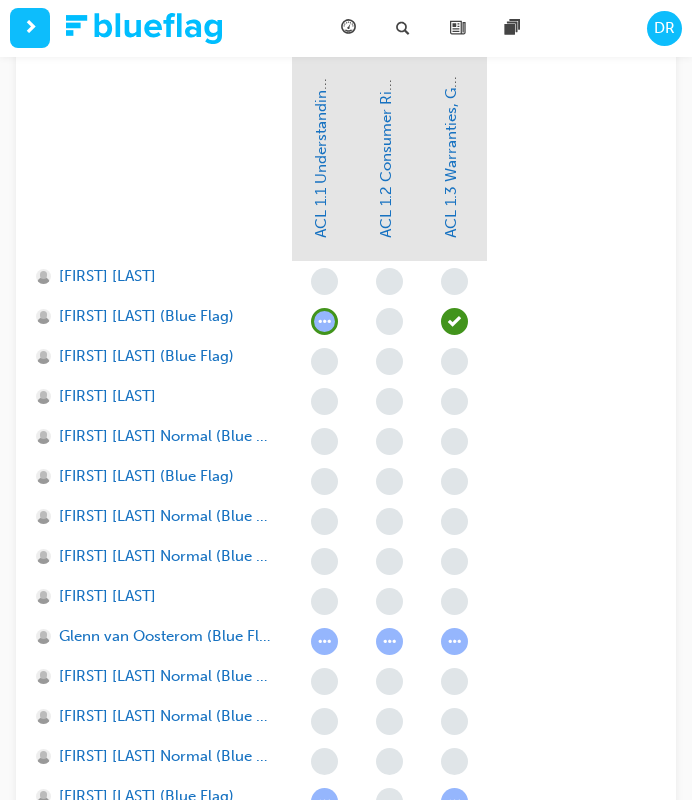 scroll, scrollTop: 739, scrollLeft: 0, axis: vertical 